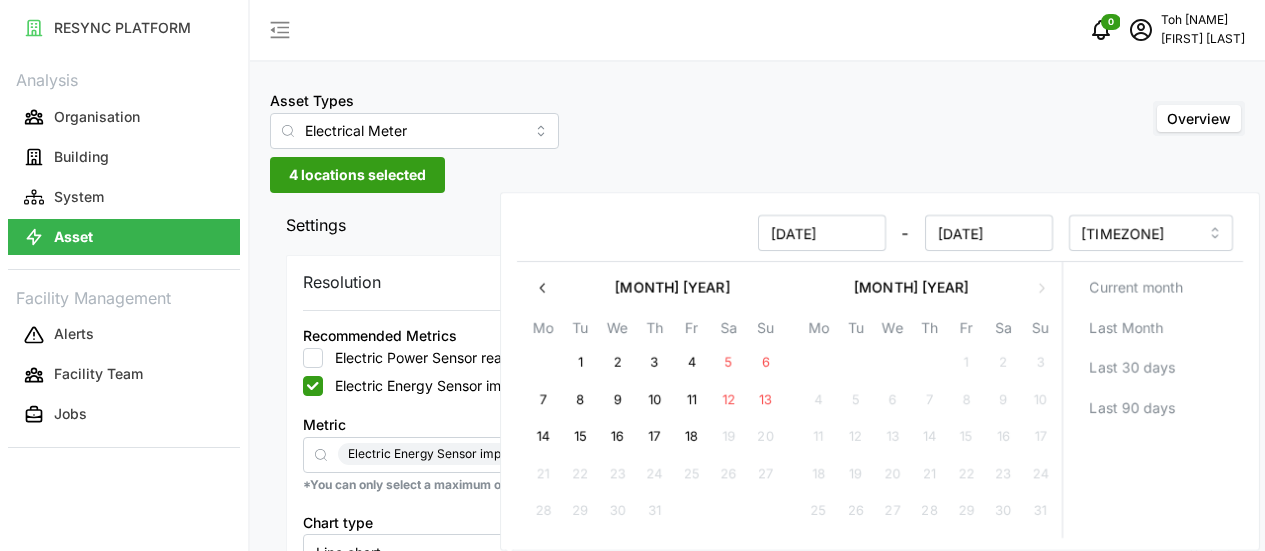 scroll, scrollTop: 200, scrollLeft: 0, axis: vertical 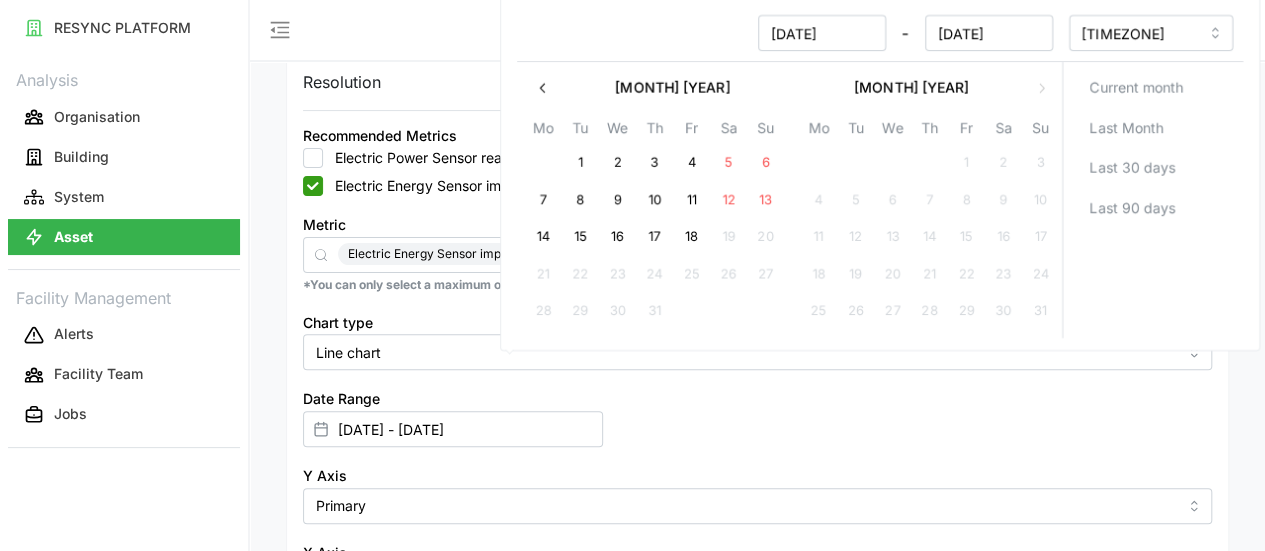 click on "6" at bounding box center [765, 164] 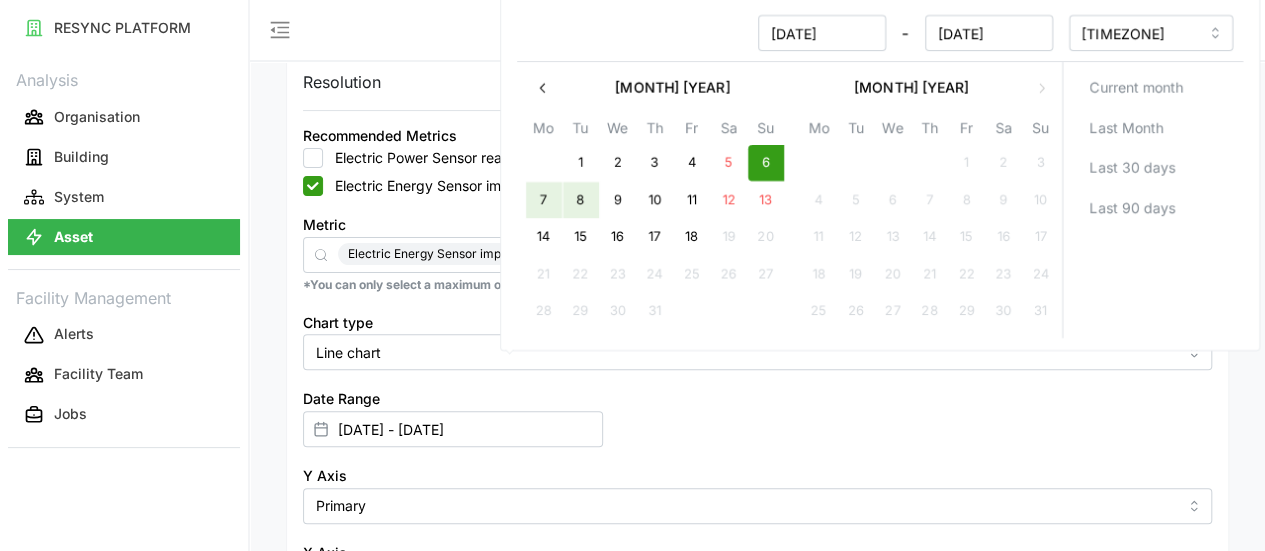 click on "8" at bounding box center (580, 201) 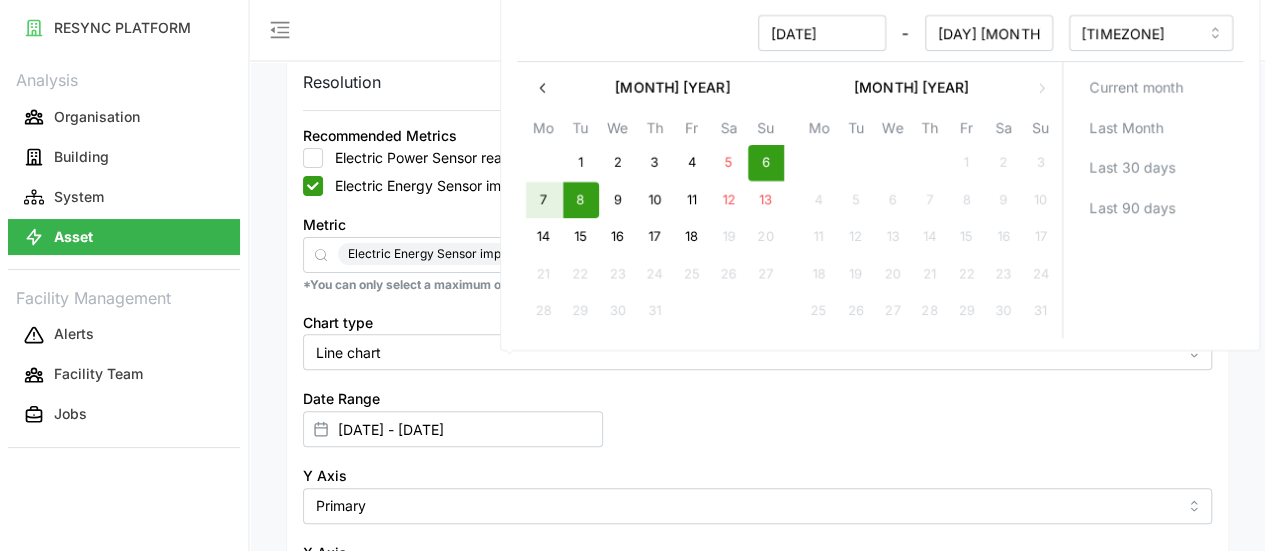 click on "Date Range [DATE] - [DATE]" at bounding box center [757, 416] 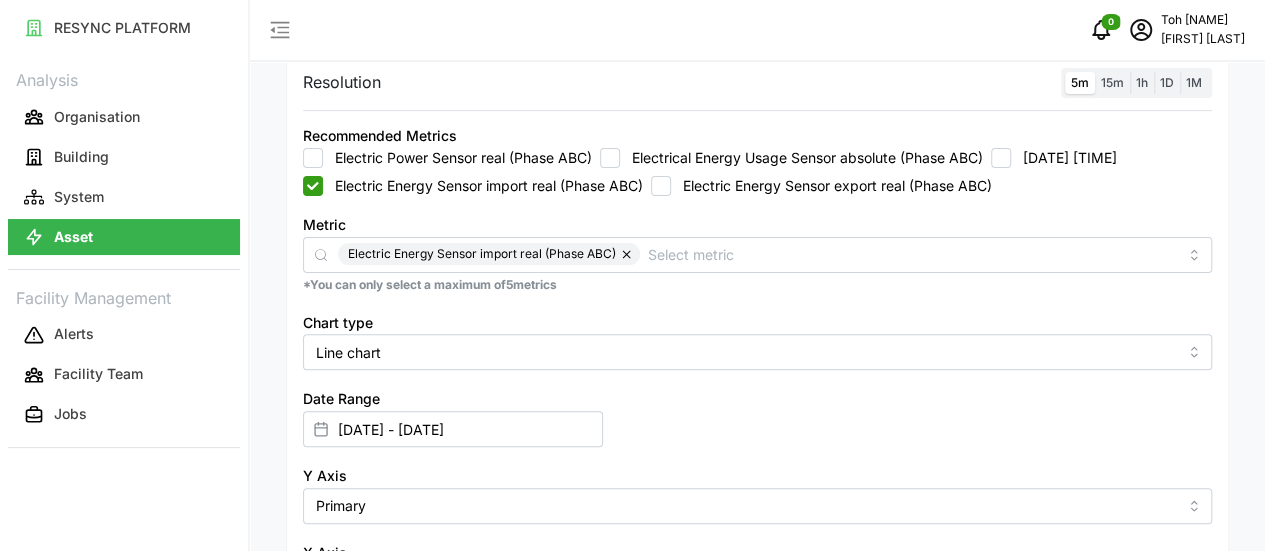 click on "Render chart" at bounding box center (366, 665) 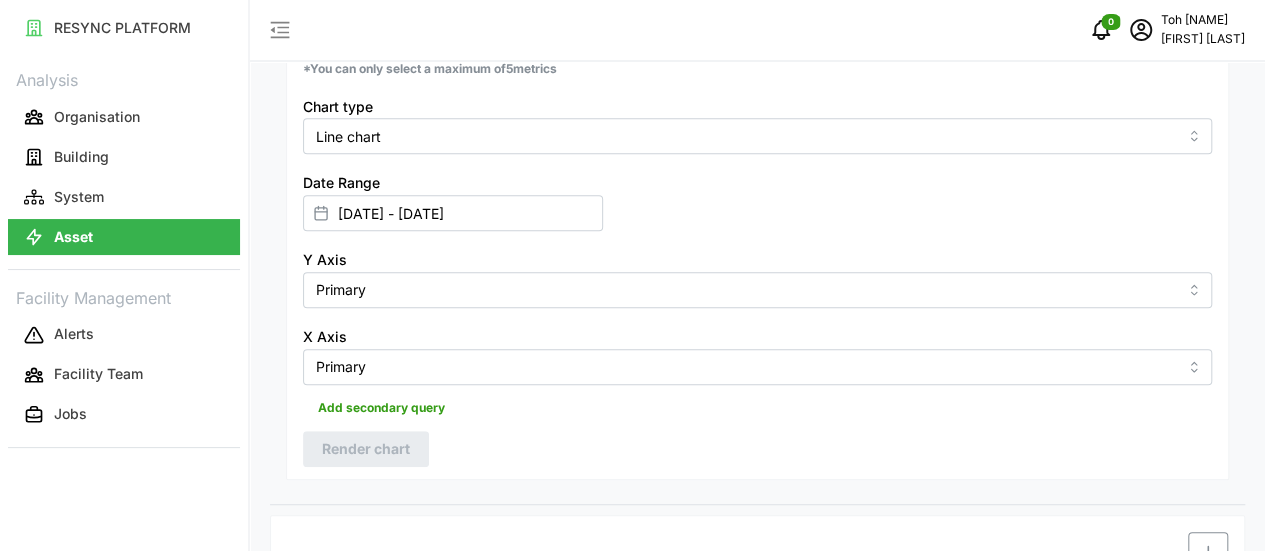 scroll, scrollTop: 600, scrollLeft: 0, axis: vertical 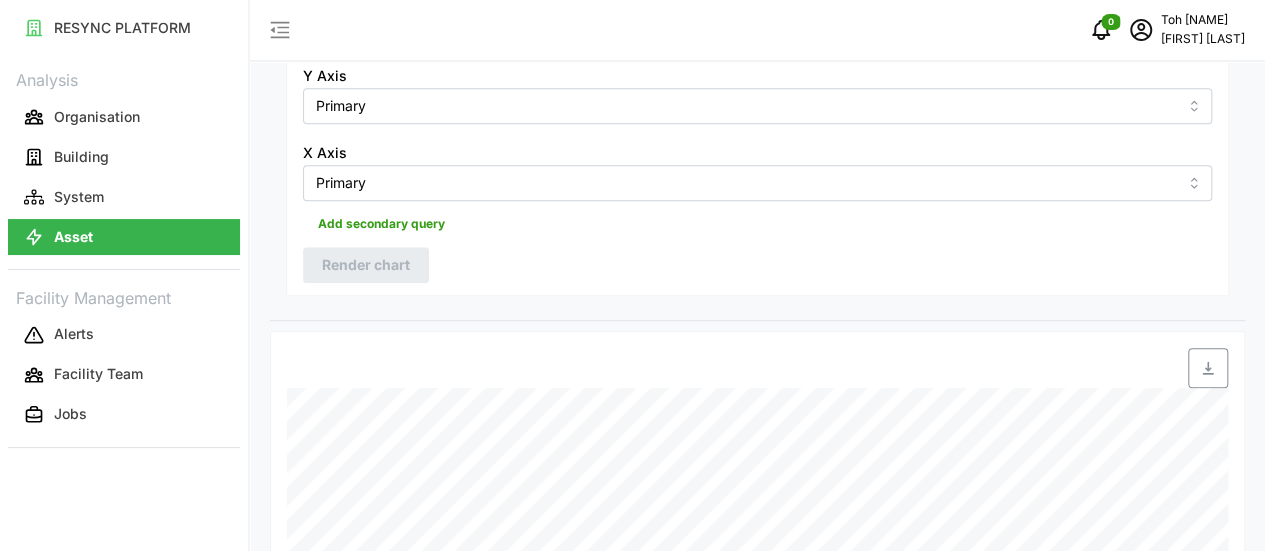 click 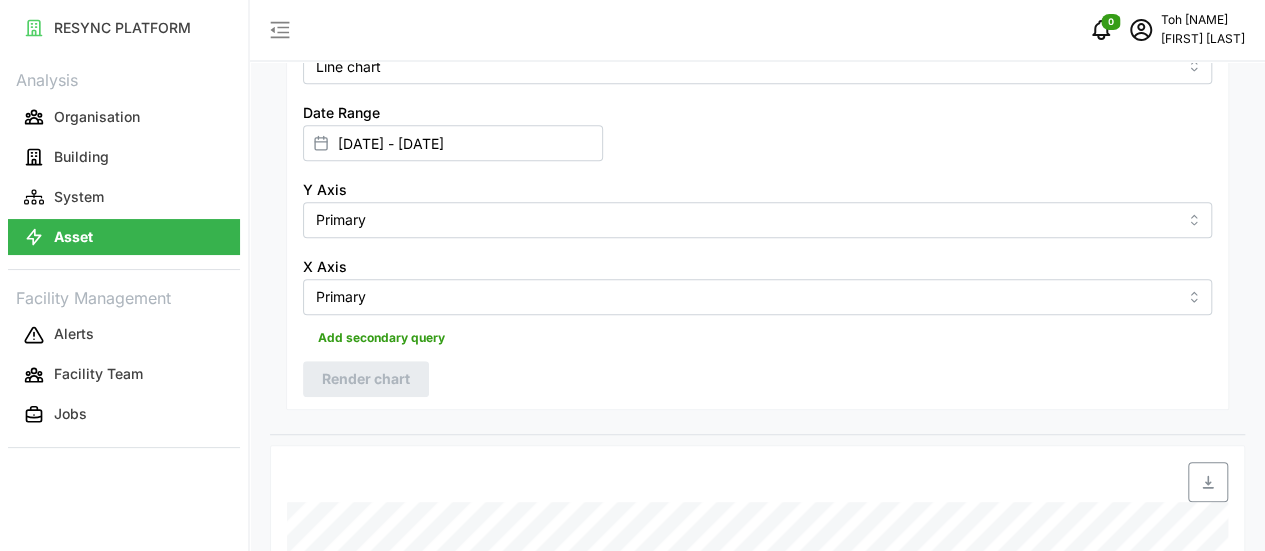 scroll, scrollTop: 500, scrollLeft: 0, axis: vertical 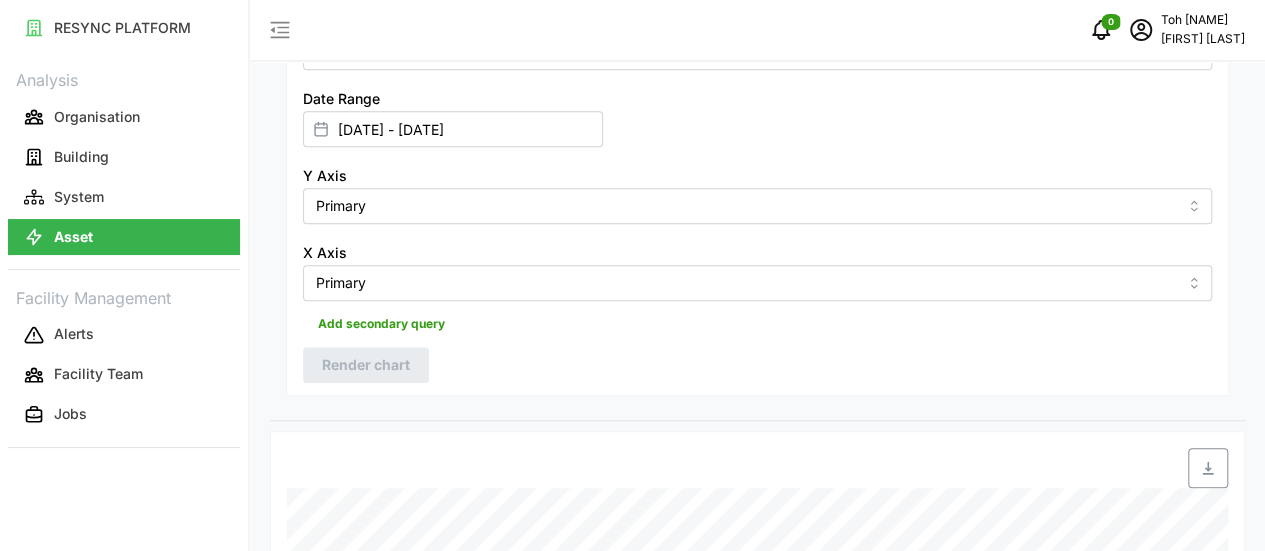 click at bounding box center (1208, 468) 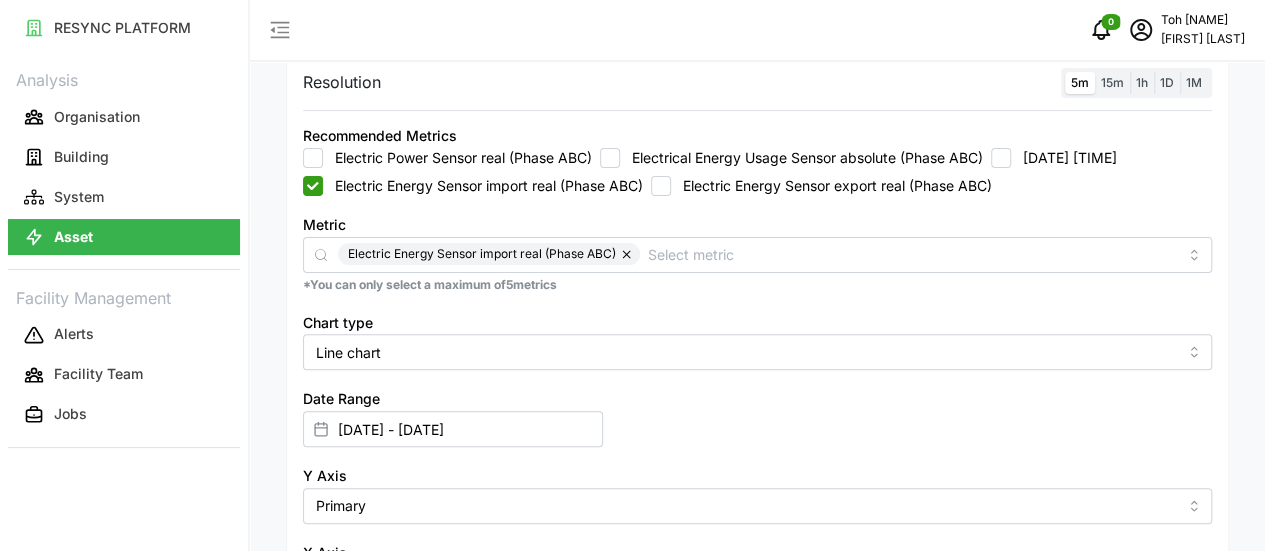 scroll, scrollTop: 0, scrollLeft: 0, axis: both 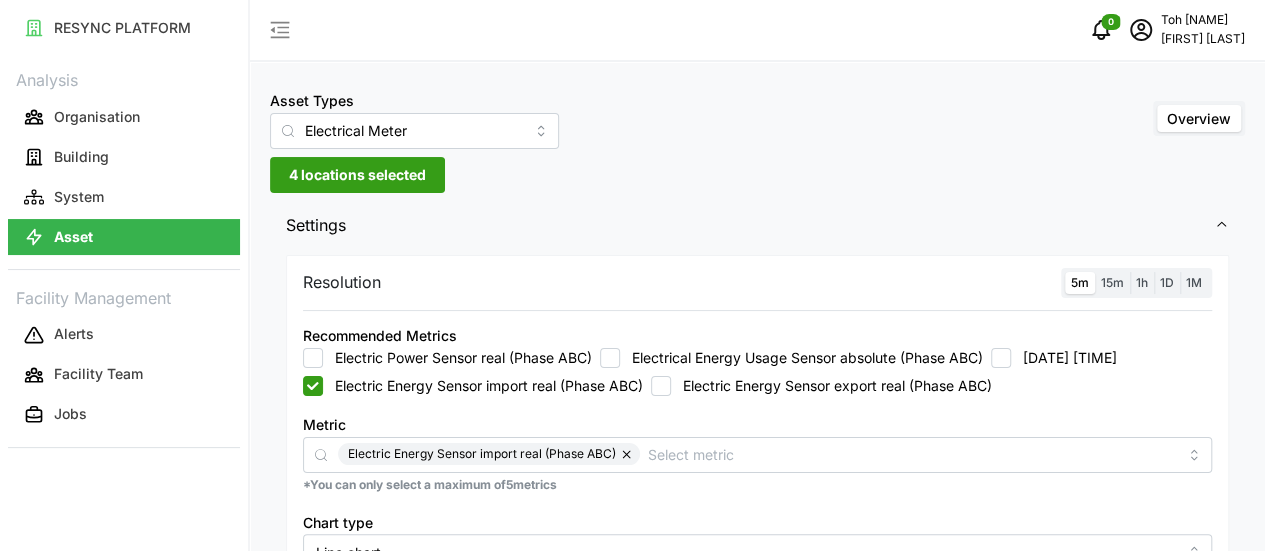 click on "4 locations selected" at bounding box center [357, 175] 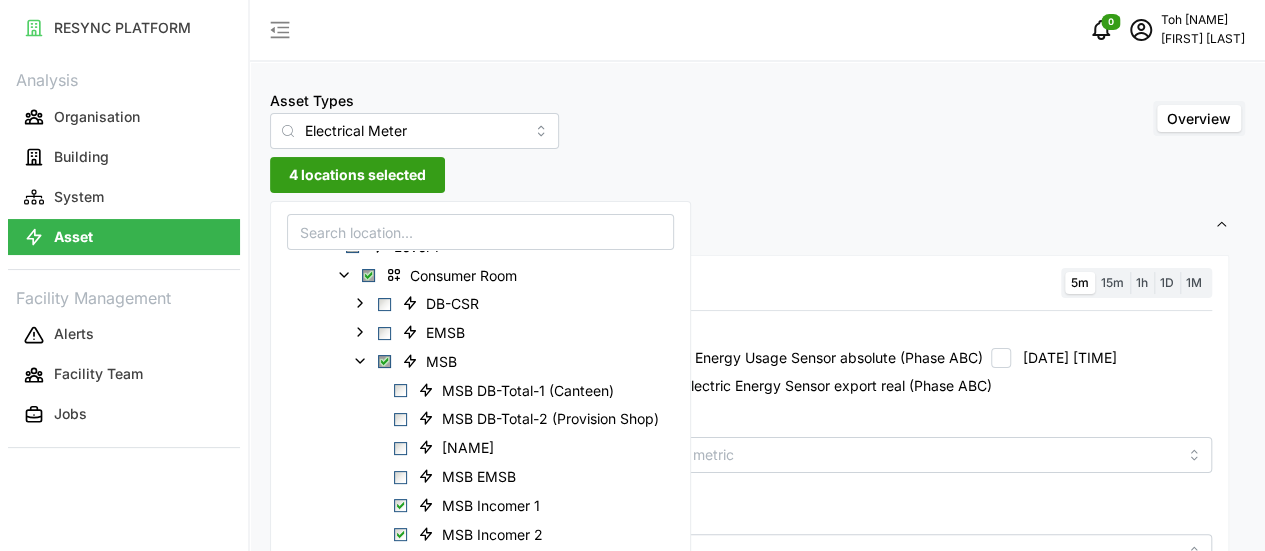 scroll, scrollTop: 284, scrollLeft: 0, axis: vertical 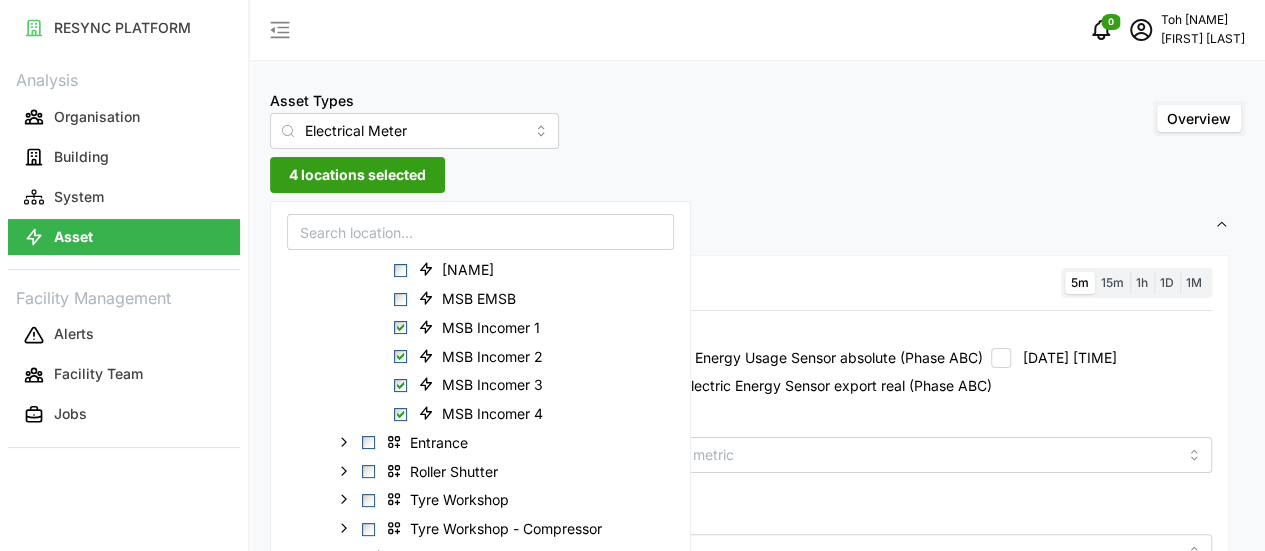 click on "4 locations selected" at bounding box center (357, 175) 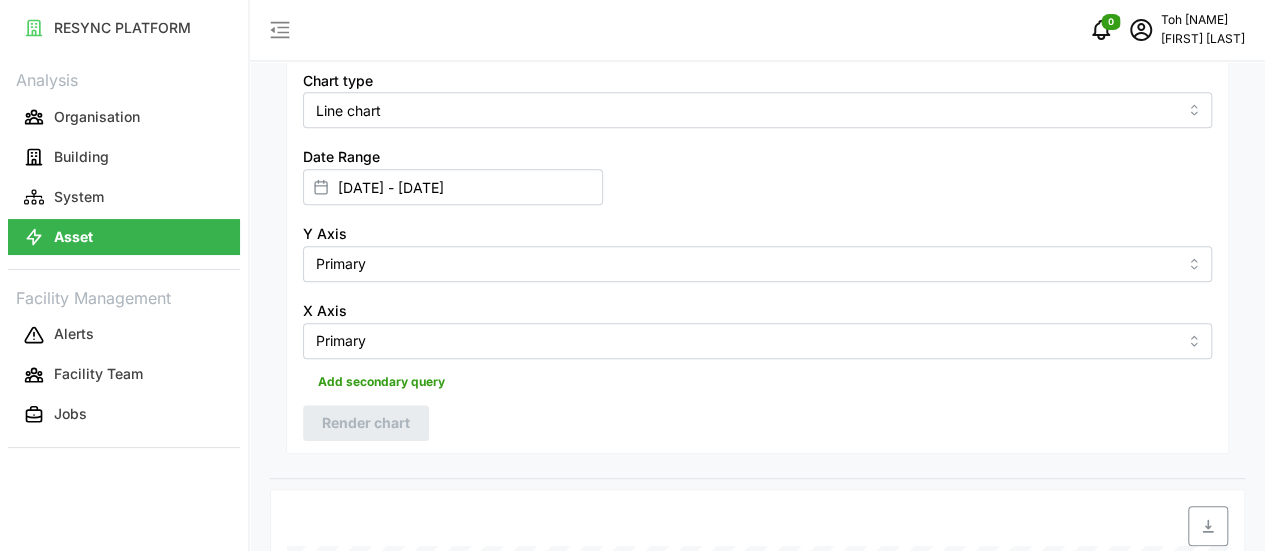 scroll, scrollTop: 600, scrollLeft: 0, axis: vertical 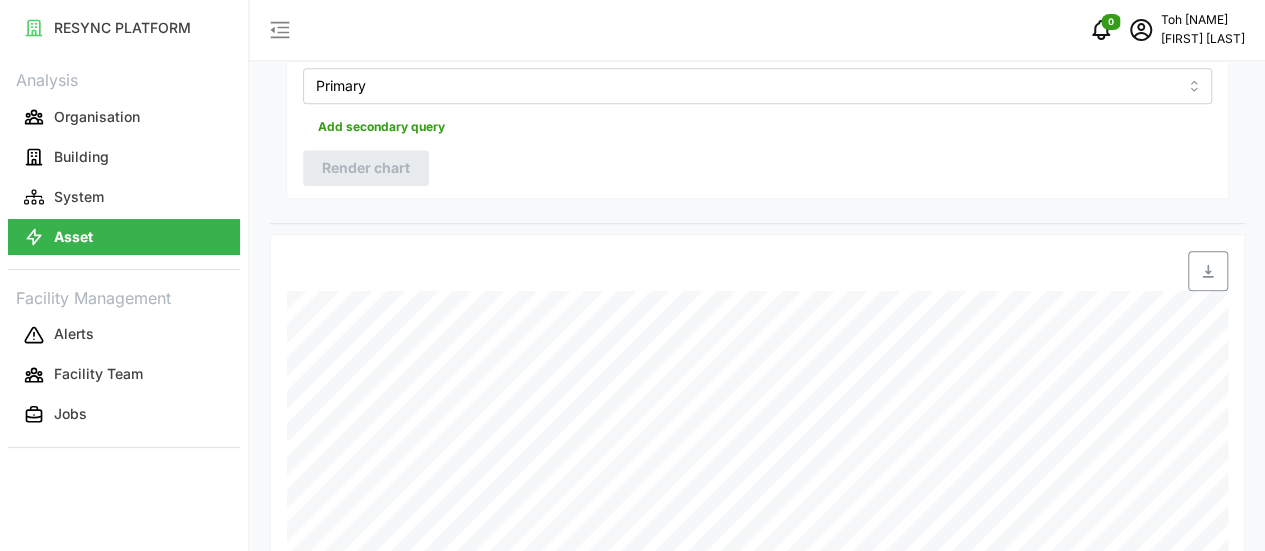 click at bounding box center [1208, 271] 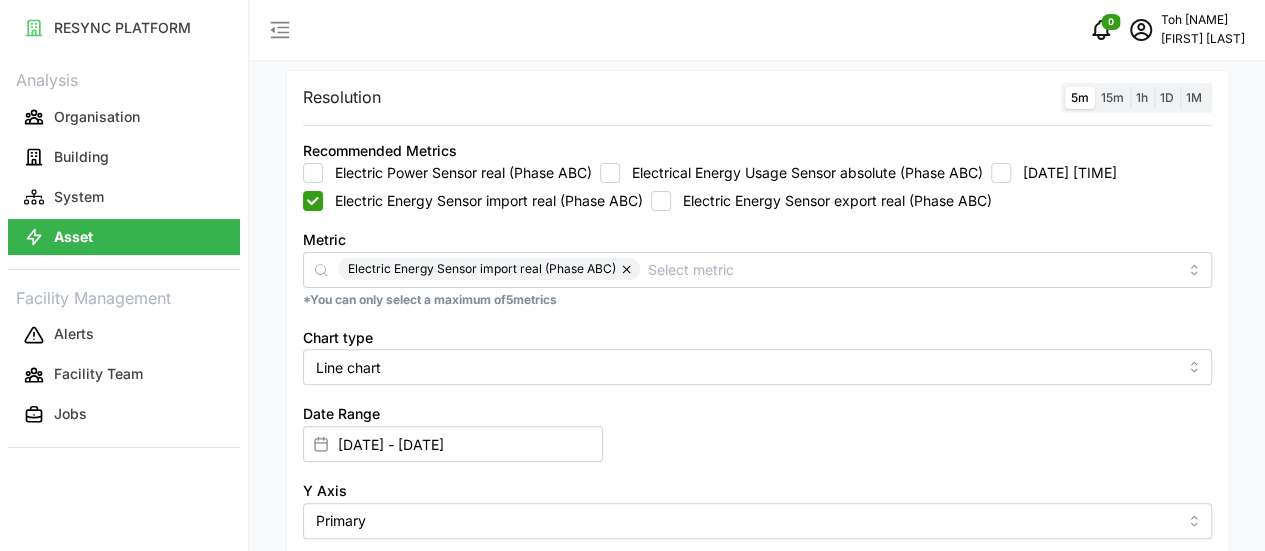 scroll, scrollTop: 297, scrollLeft: 0, axis: vertical 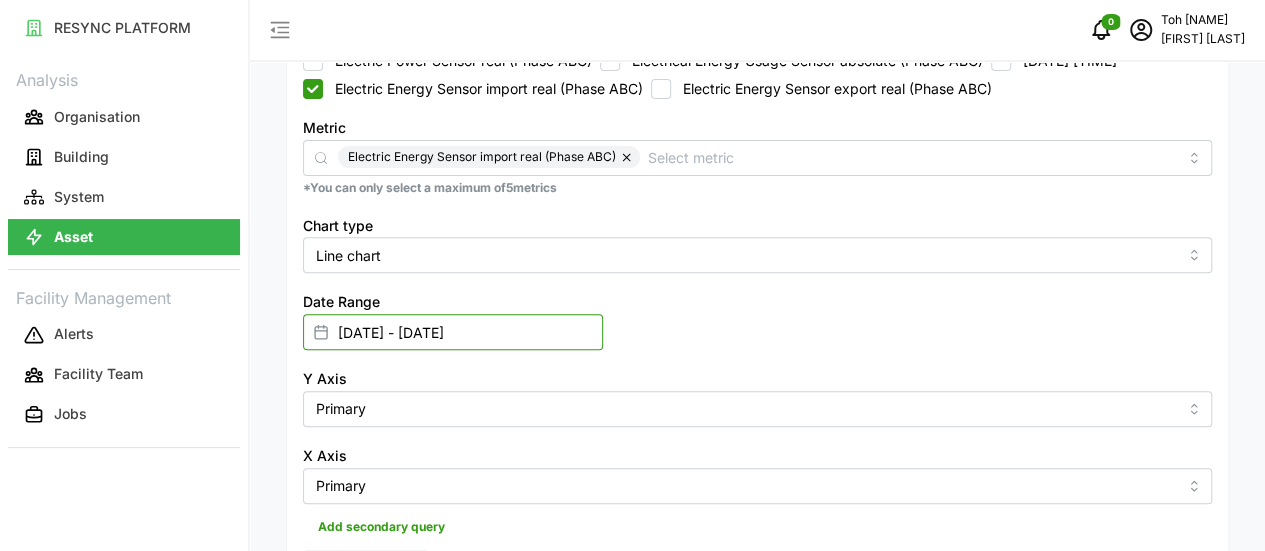 click on "[DATE] - [DATE]" at bounding box center (453, 332) 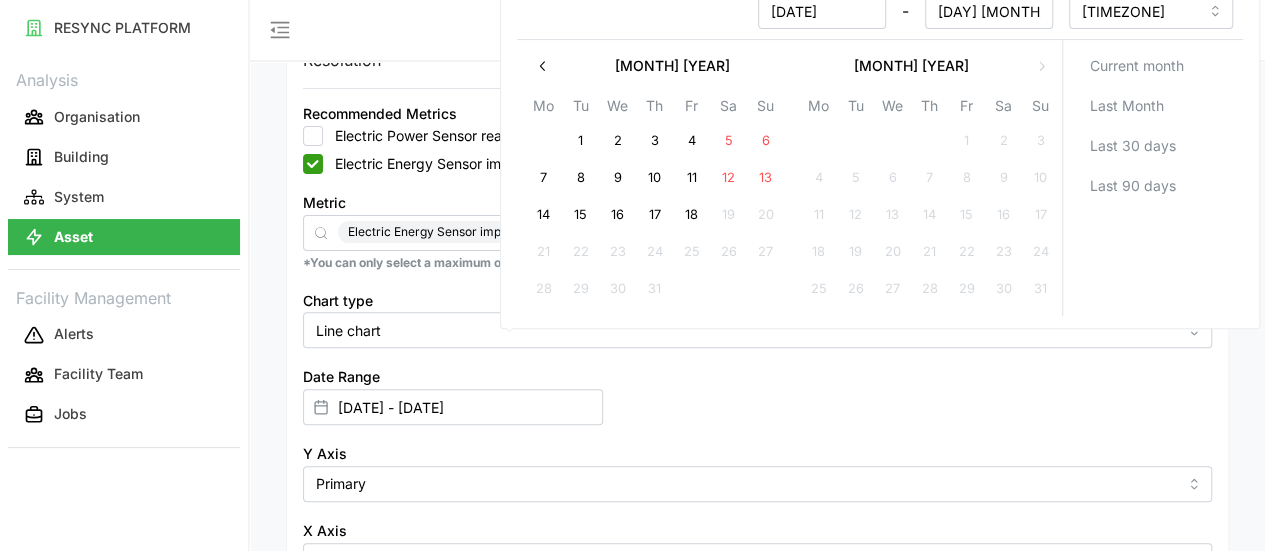 scroll, scrollTop: 197, scrollLeft: 0, axis: vertical 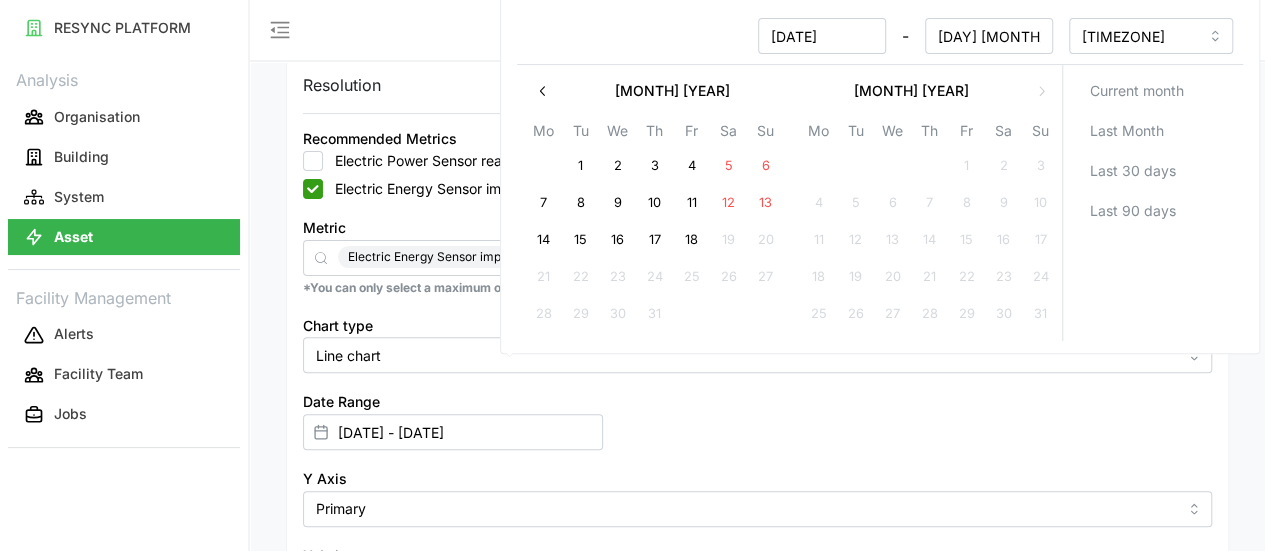 click on "3" at bounding box center (654, 167) 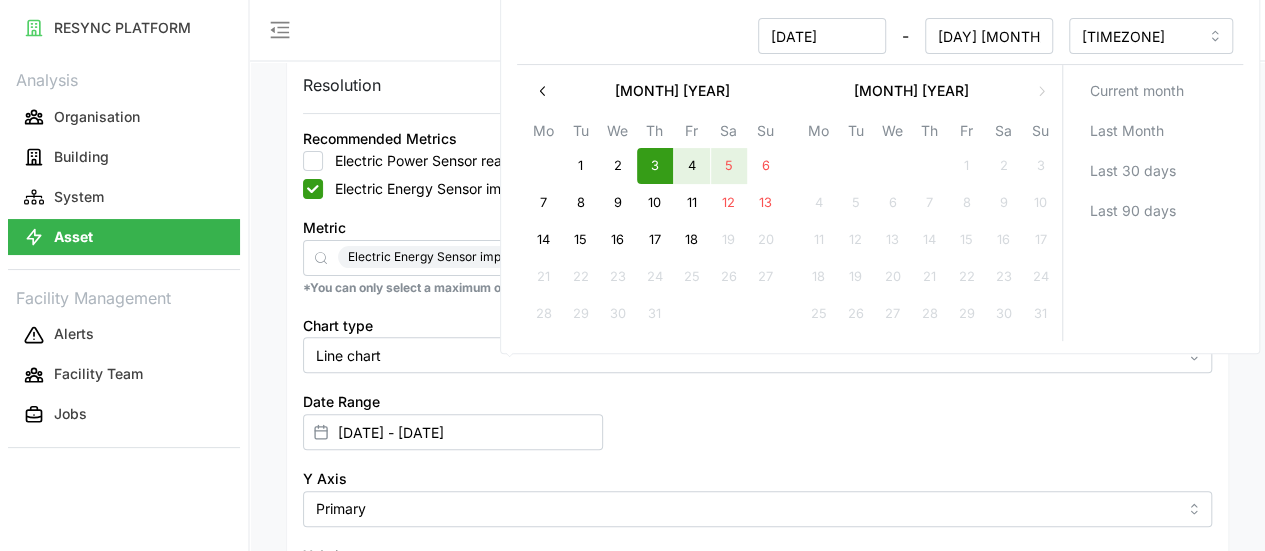 click on "5" at bounding box center [728, 167] 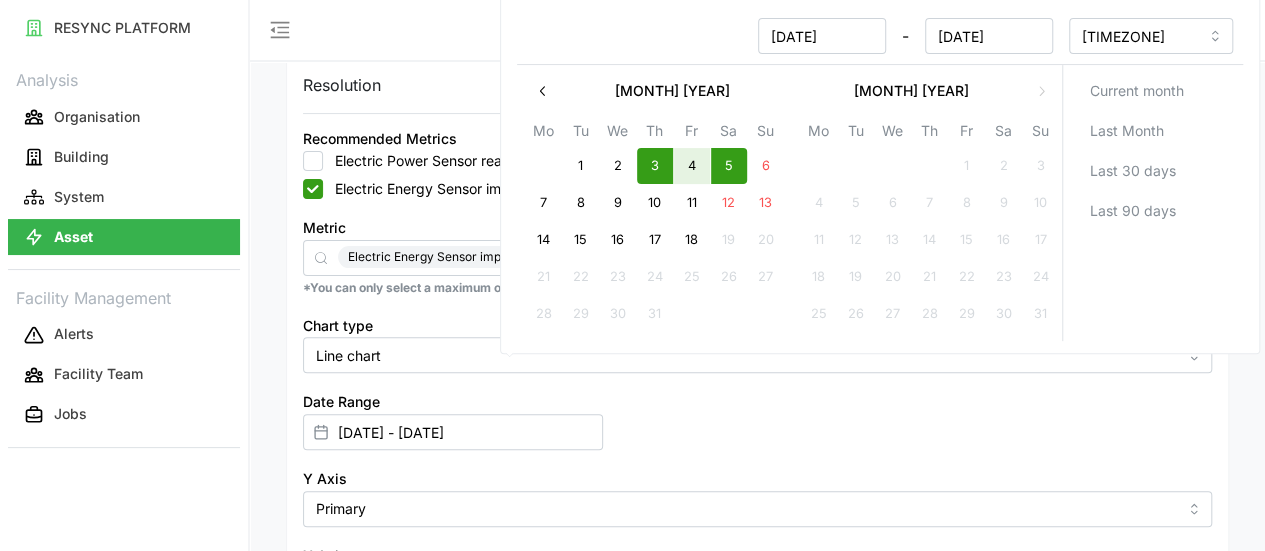 click on "[DATE] - [DATE]" at bounding box center [757, 378] 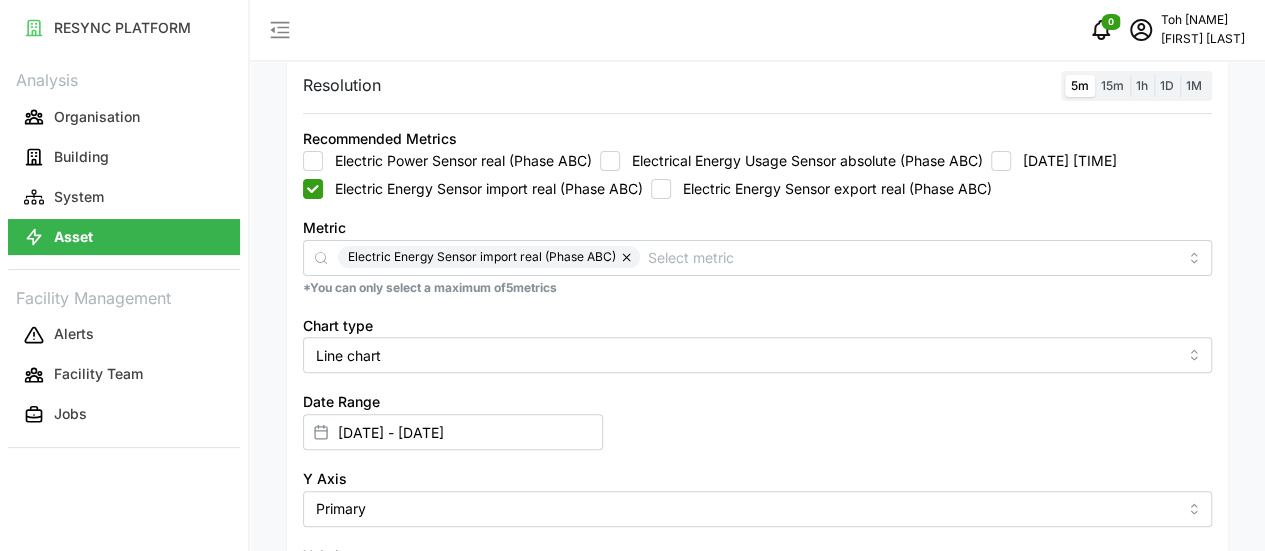 click on "Render chart" at bounding box center (366, 668) 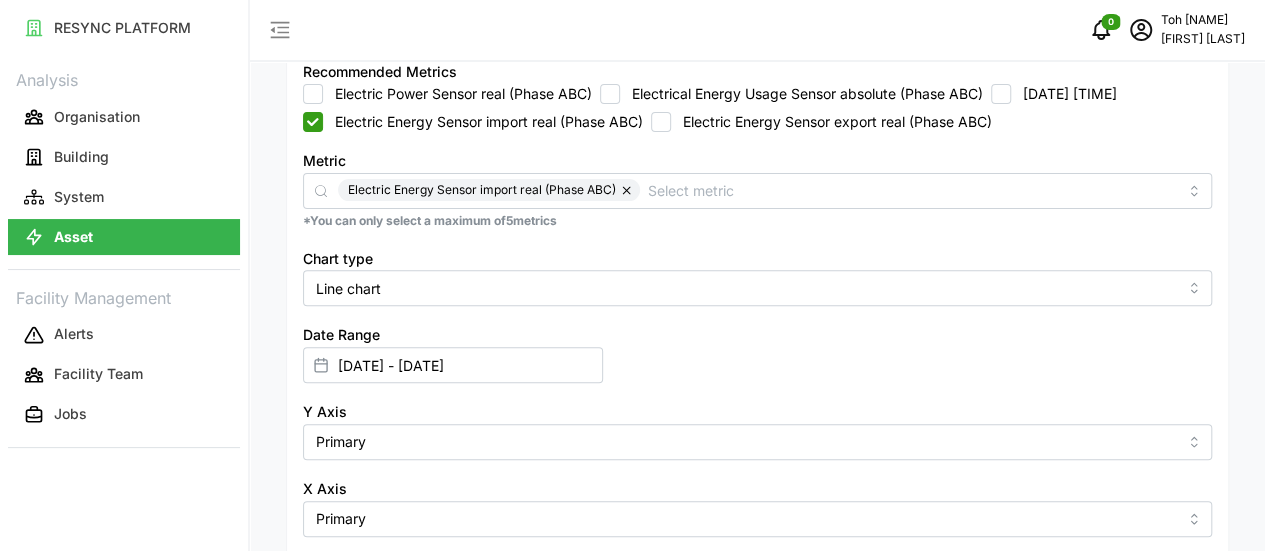scroll, scrollTop: 297, scrollLeft: 0, axis: vertical 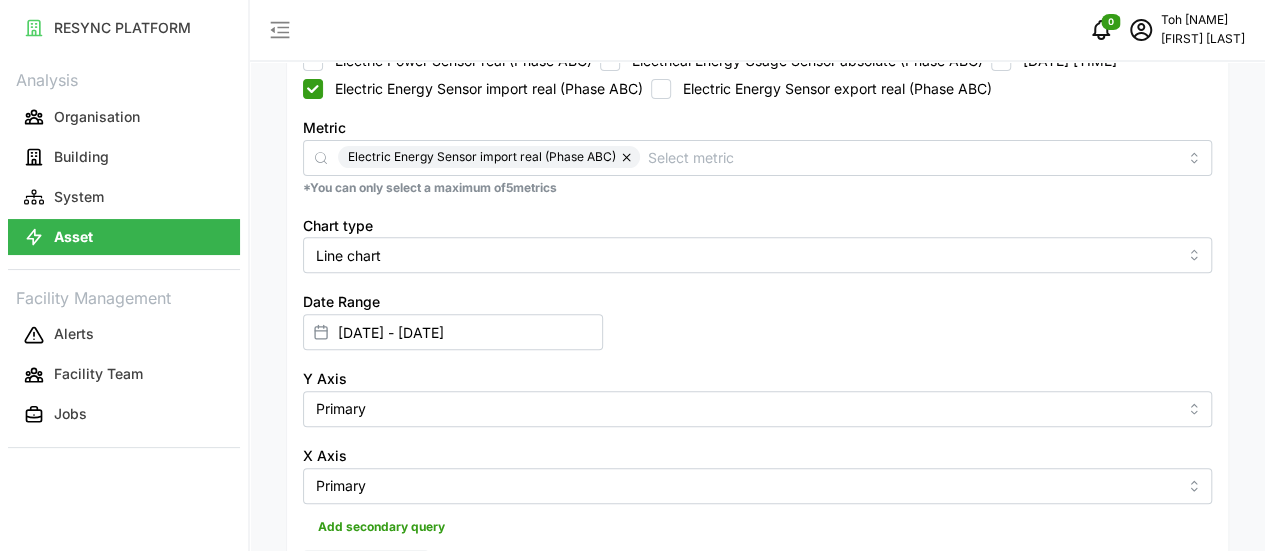 click on "[DATE] - [DATE]" at bounding box center (757, 278) 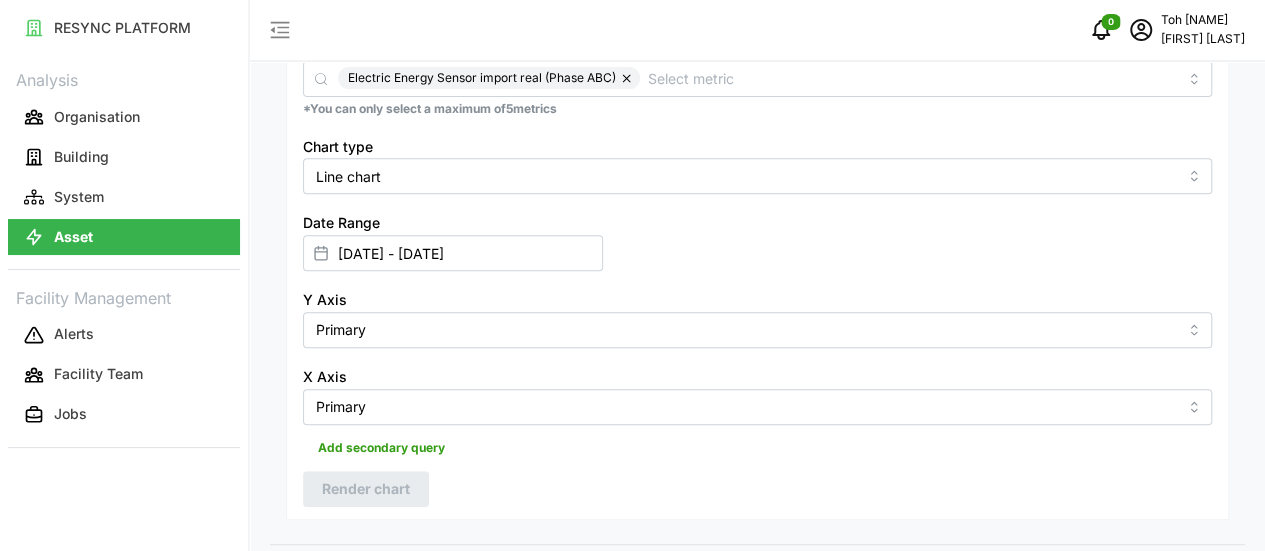 scroll, scrollTop: 497, scrollLeft: 0, axis: vertical 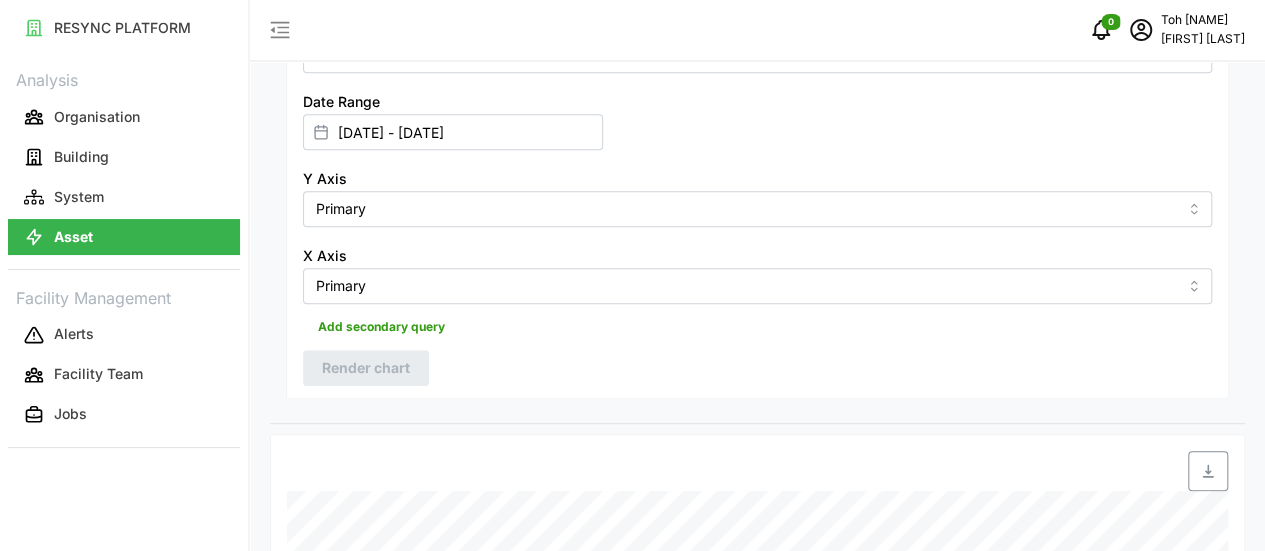 click 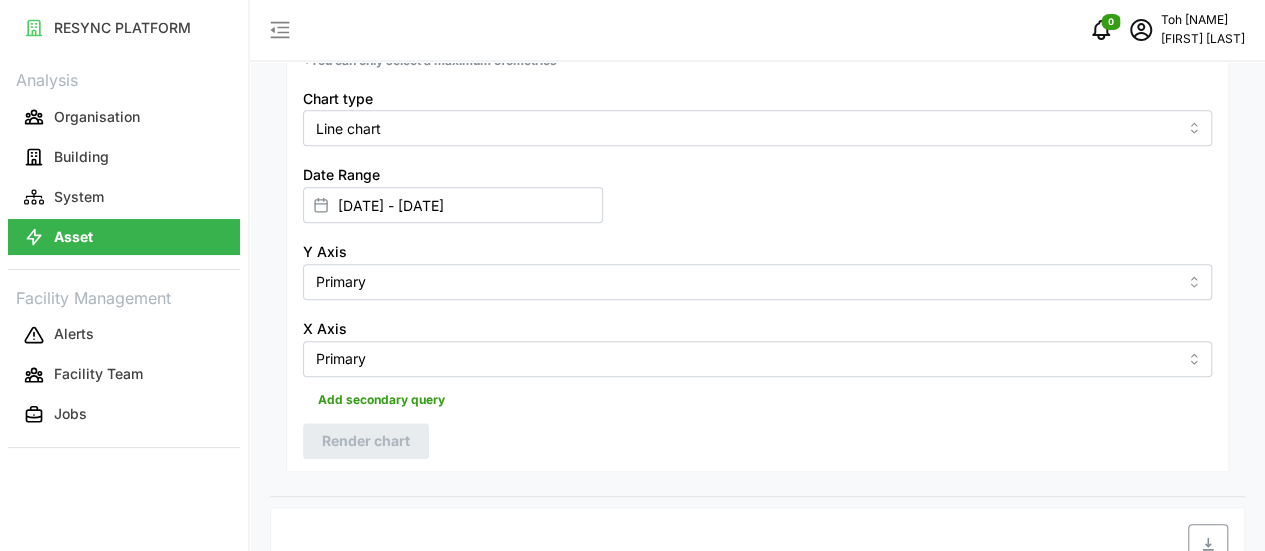 scroll, scrollTop: 397, scrollLeft: 0, axis: vertical 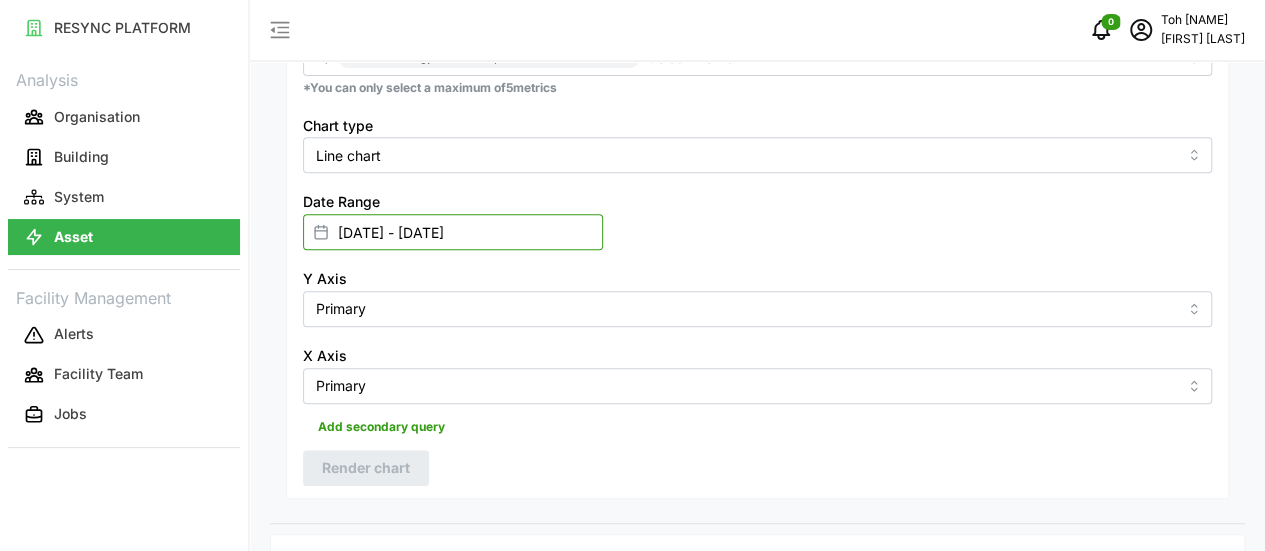 click on "[DATE] - [DATE]" at bounding box center (453, 232) 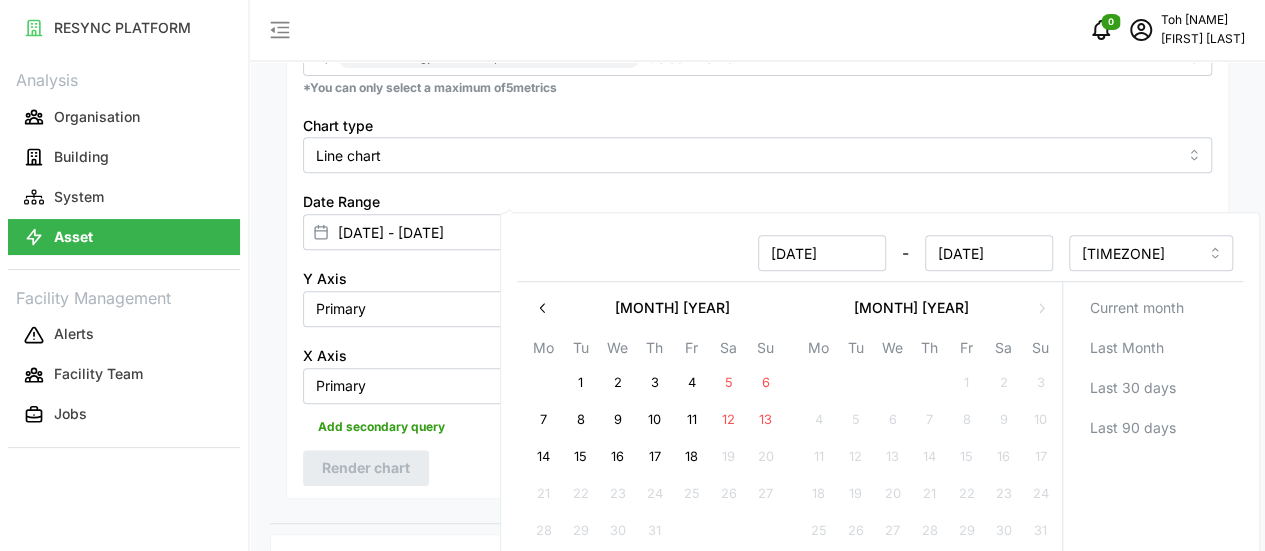 click on "6" at bounding box center (765, 383) 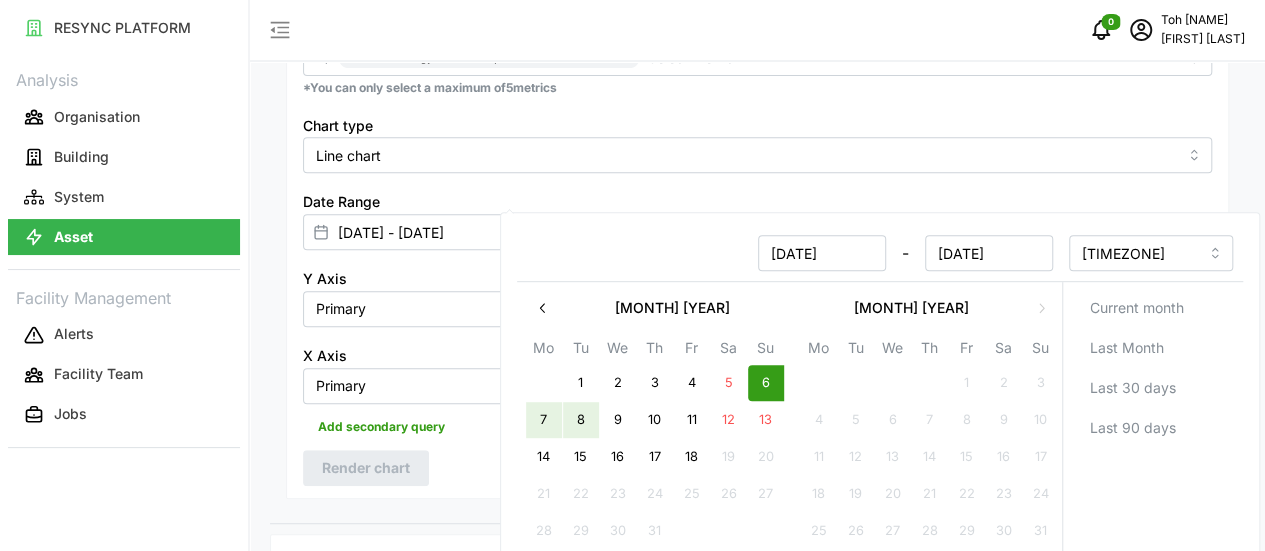 click on "8" at bounding box center (580, 420) 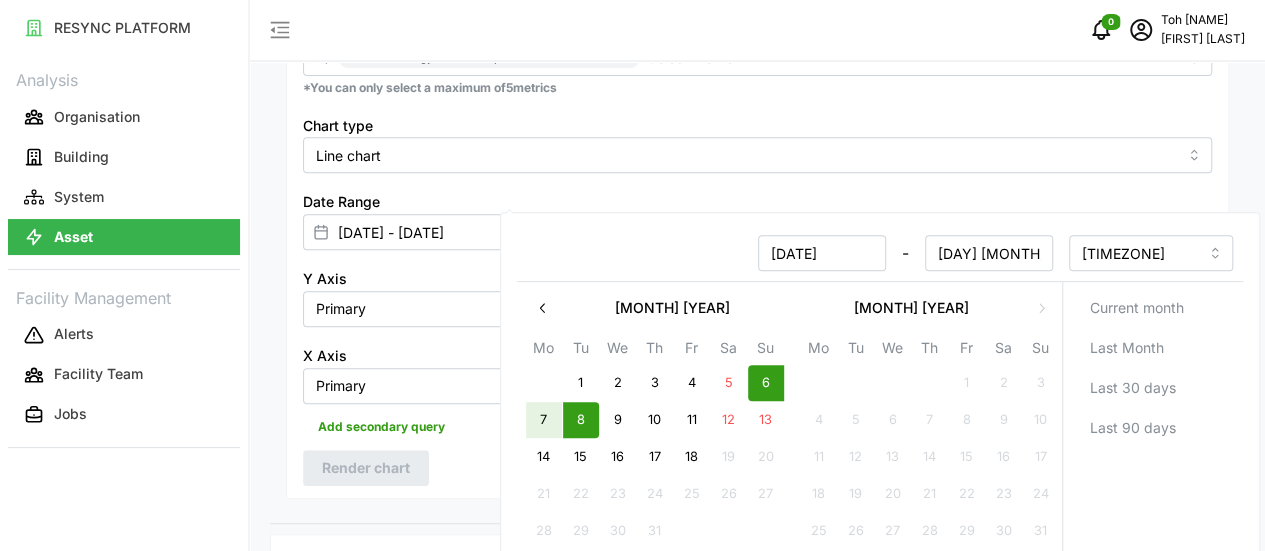 click on "Y Axis Primary" at bounding box center [757, 296] 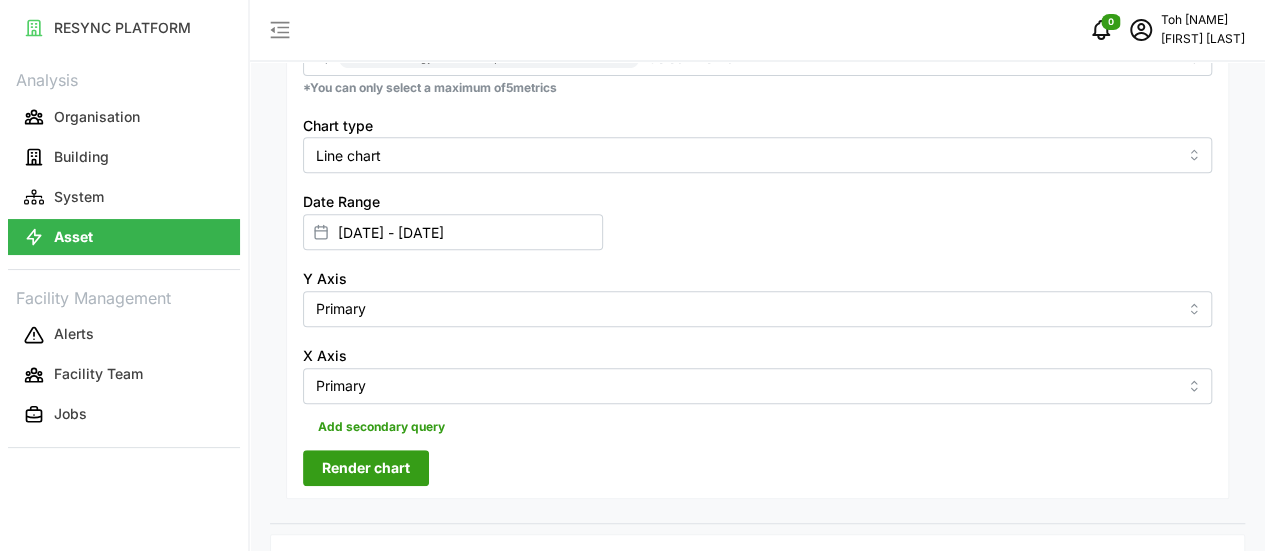 click on "Render chart" at bounding box center (366, 468) 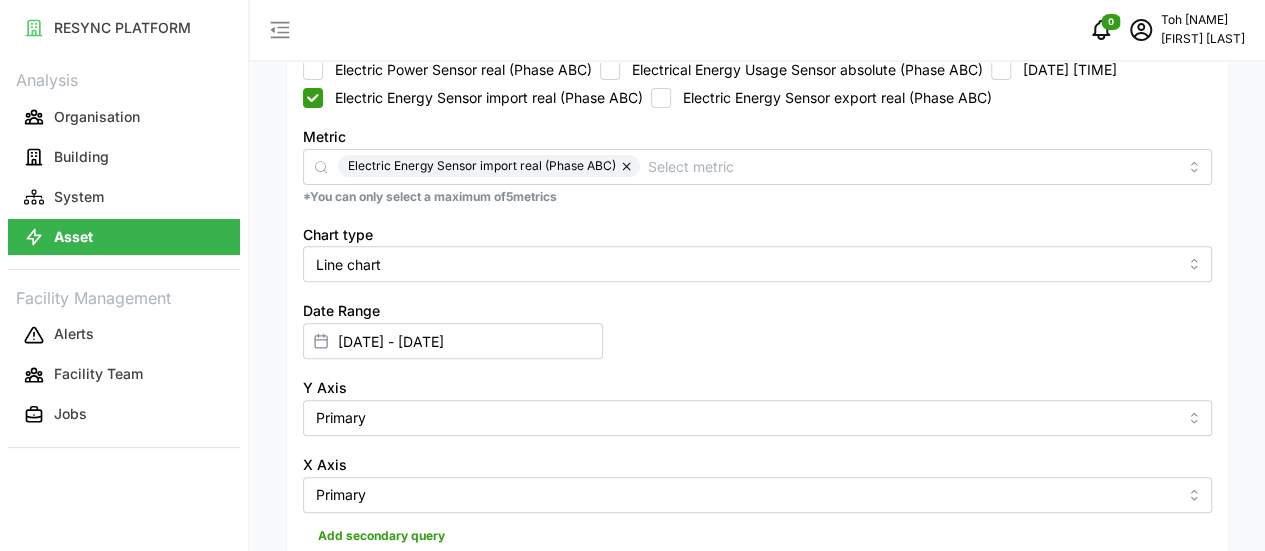 scroll, scrollTop: 297, scrollLeft: 0, axis: vertical 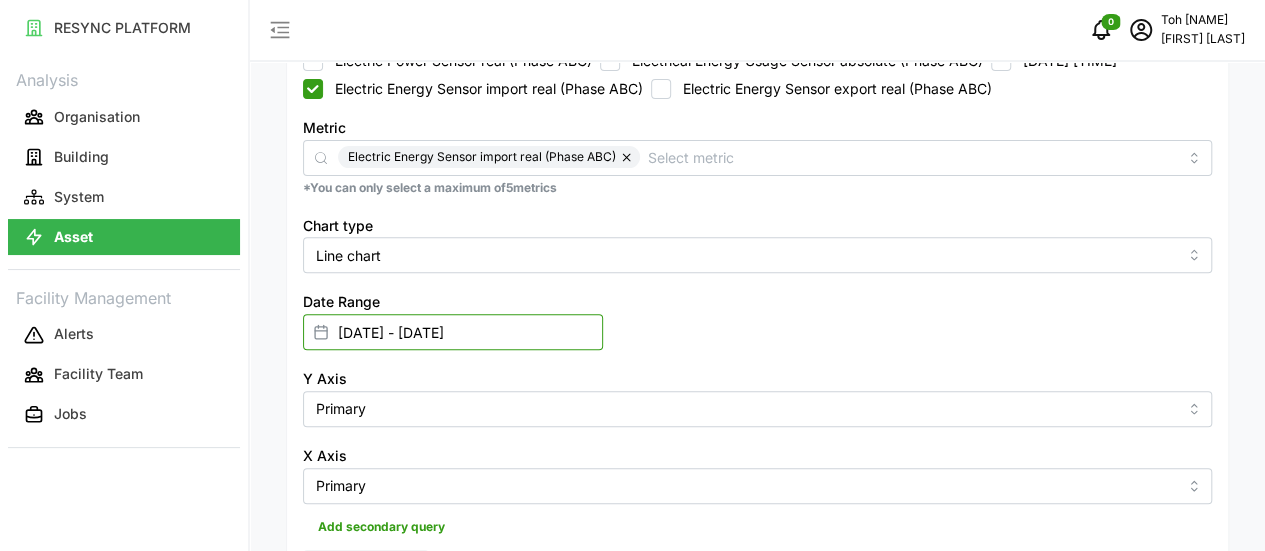 click on "[DATE] - [DATE]" at bounding box center (453, 332) 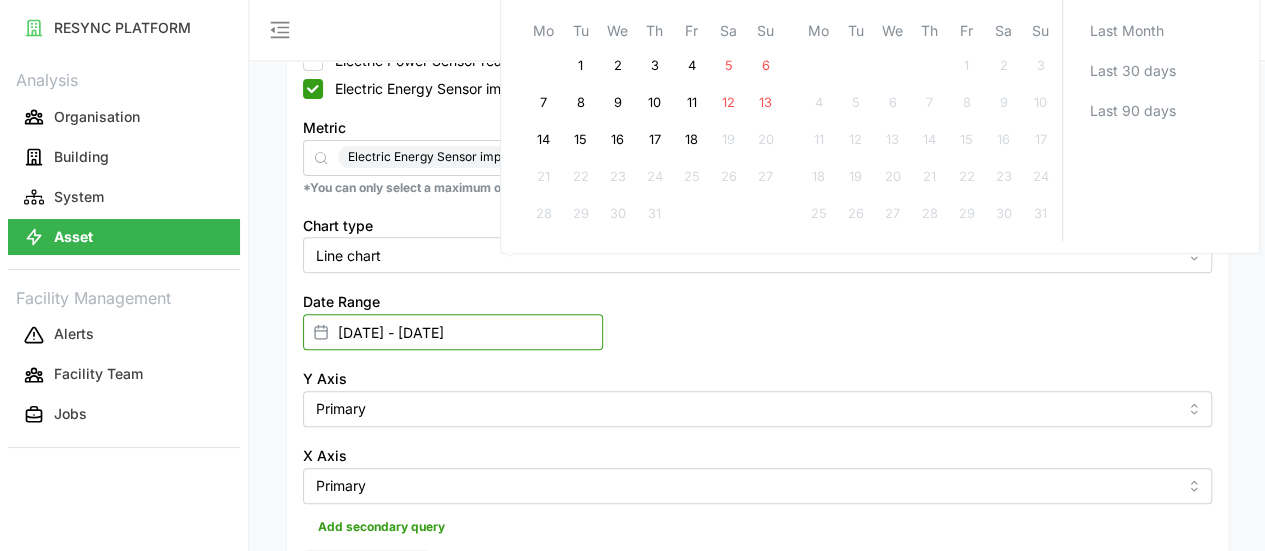 click on "[DATE] - [DATE]" at bounding box center (453, 332) 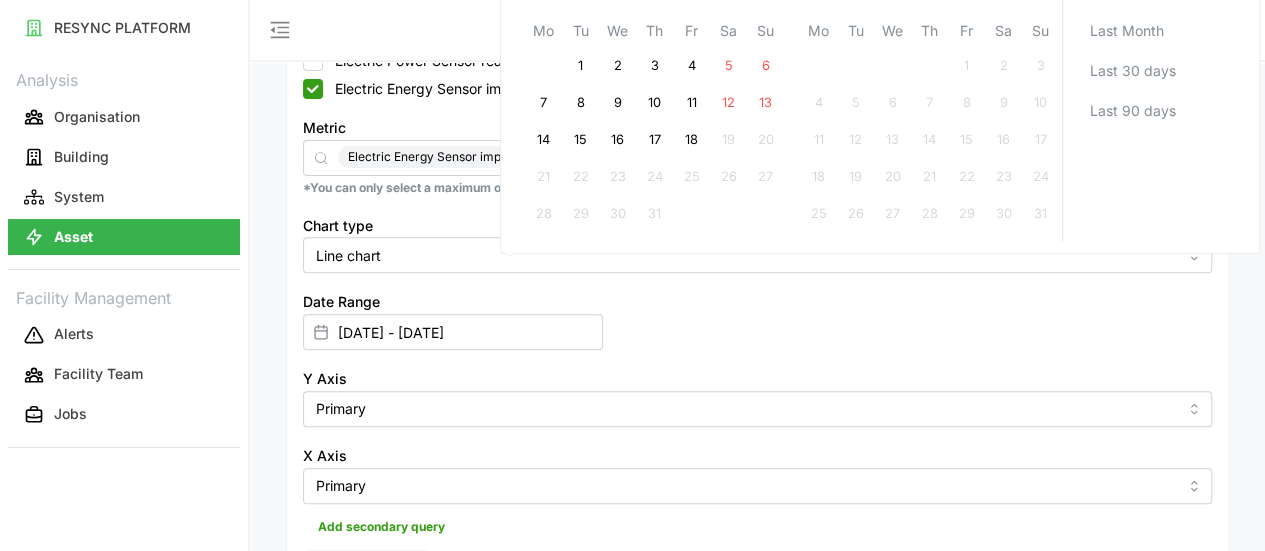 click on "3" at bounding box center [654, 67] 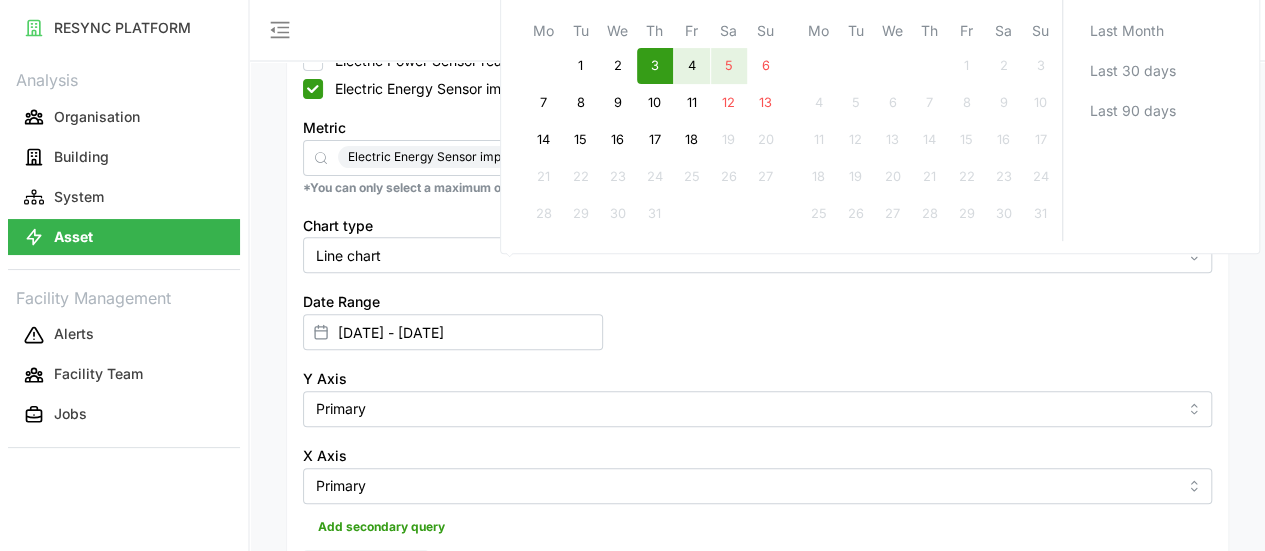 click on "5" at bounding box center (728, 67) 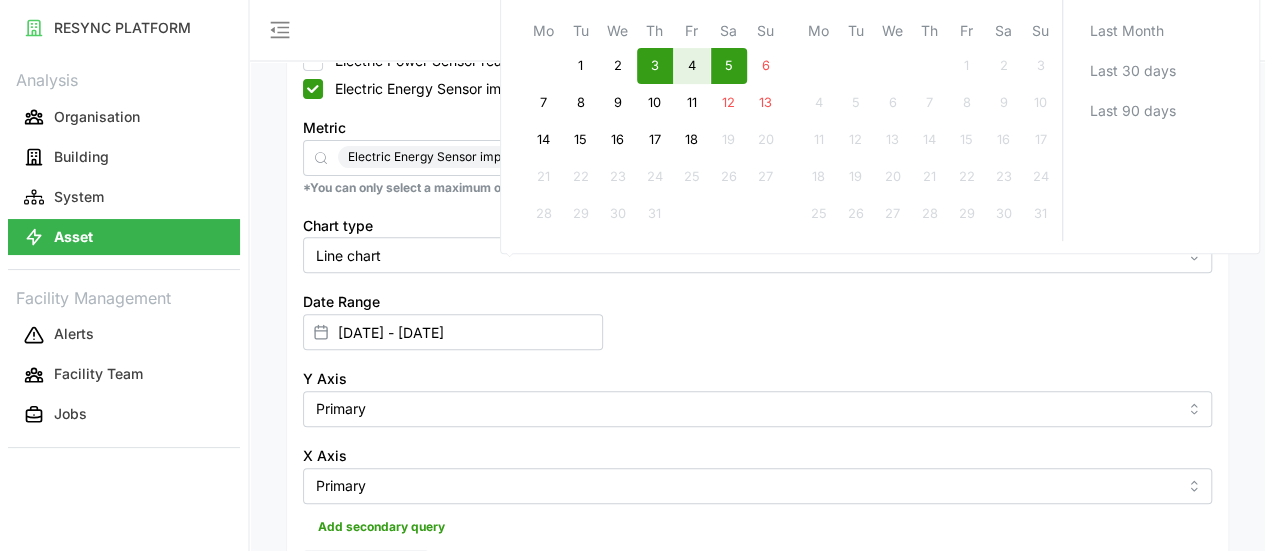 click on "Add secondary query" at bounding box center (757, 523) 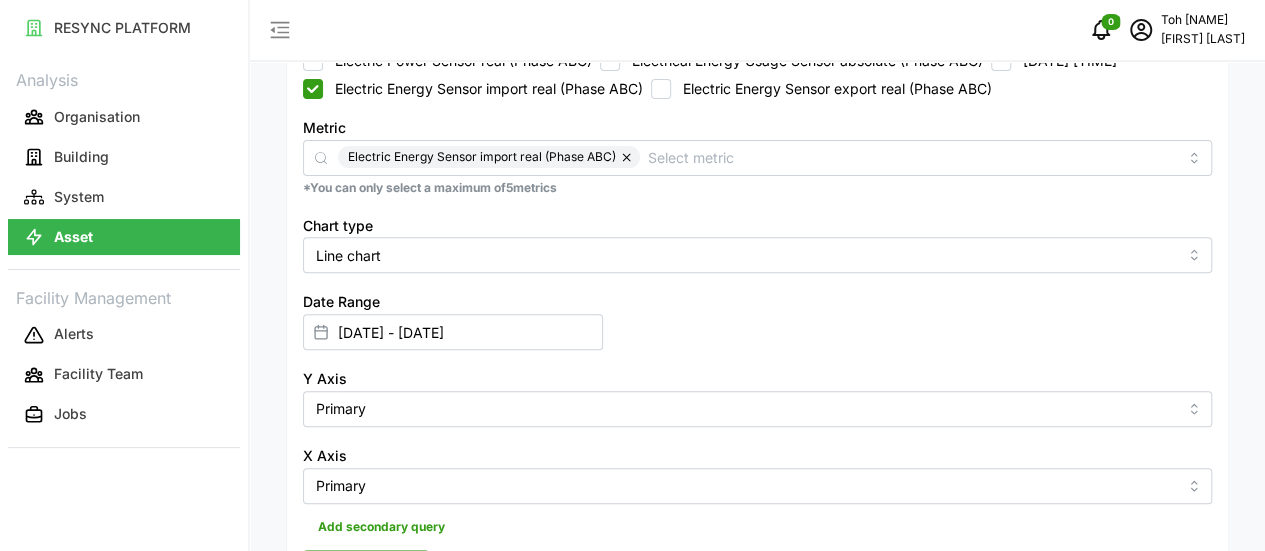 click on "Render chart" at bounding box center (366, 568) 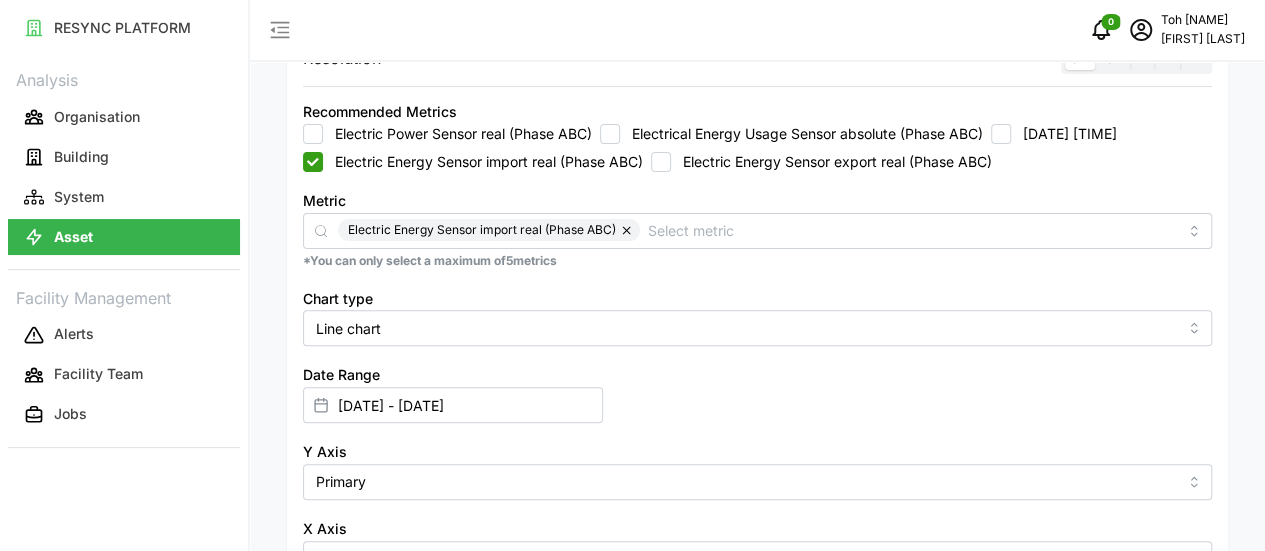 scroll, scrollTop: 497, scrollLeft: 0, axis: vertical 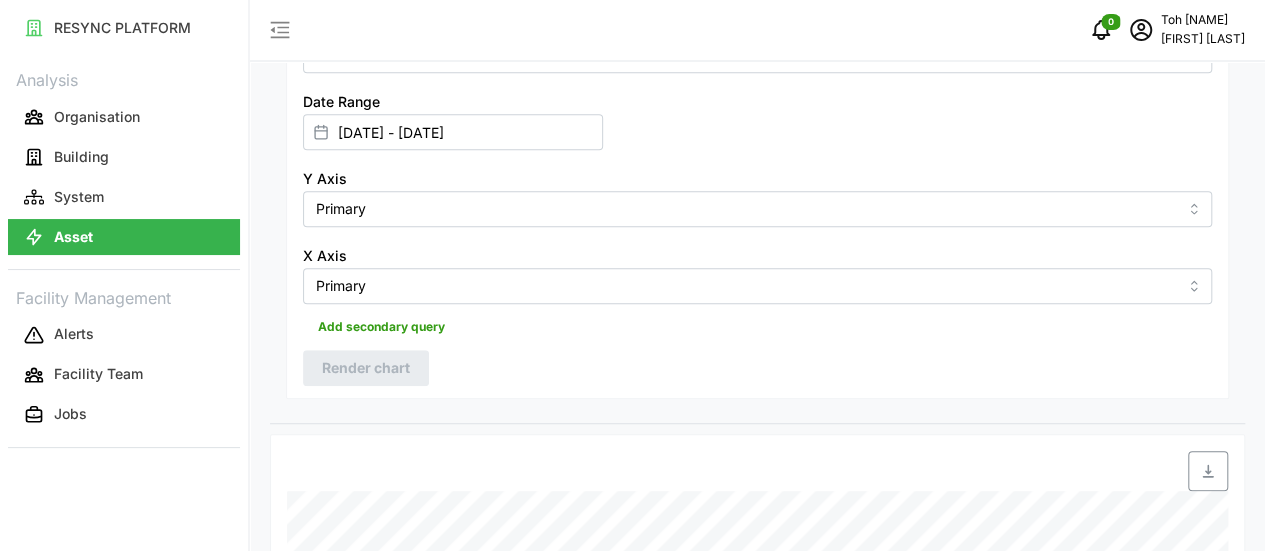 click at bounding box center (1208, 471) 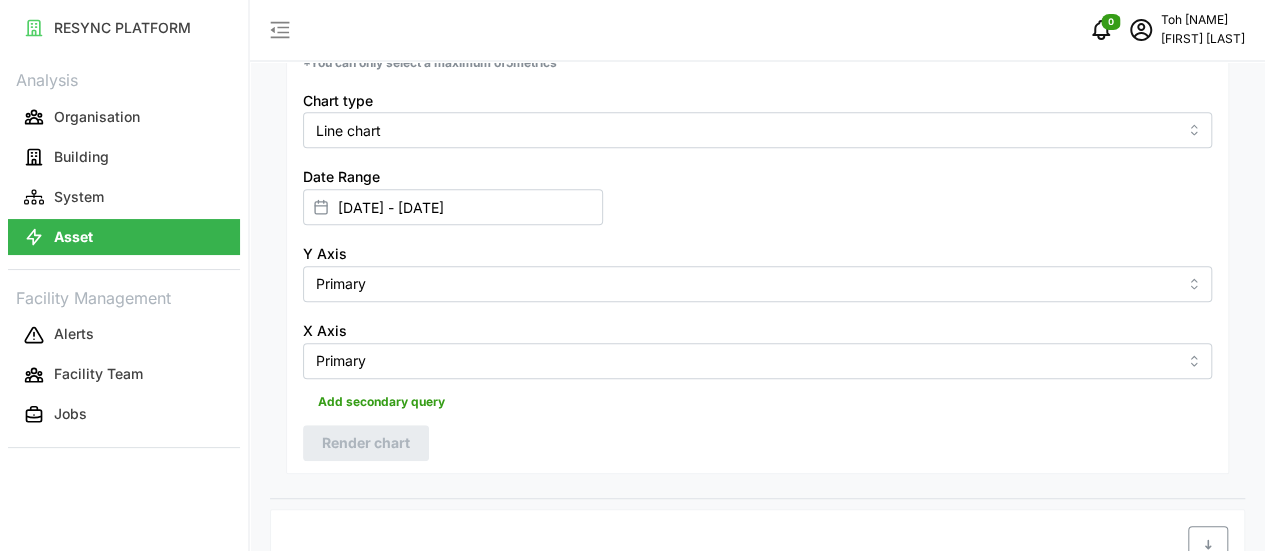scroll, scrollTop: 397, scrollLeft: 0, axis: vertical 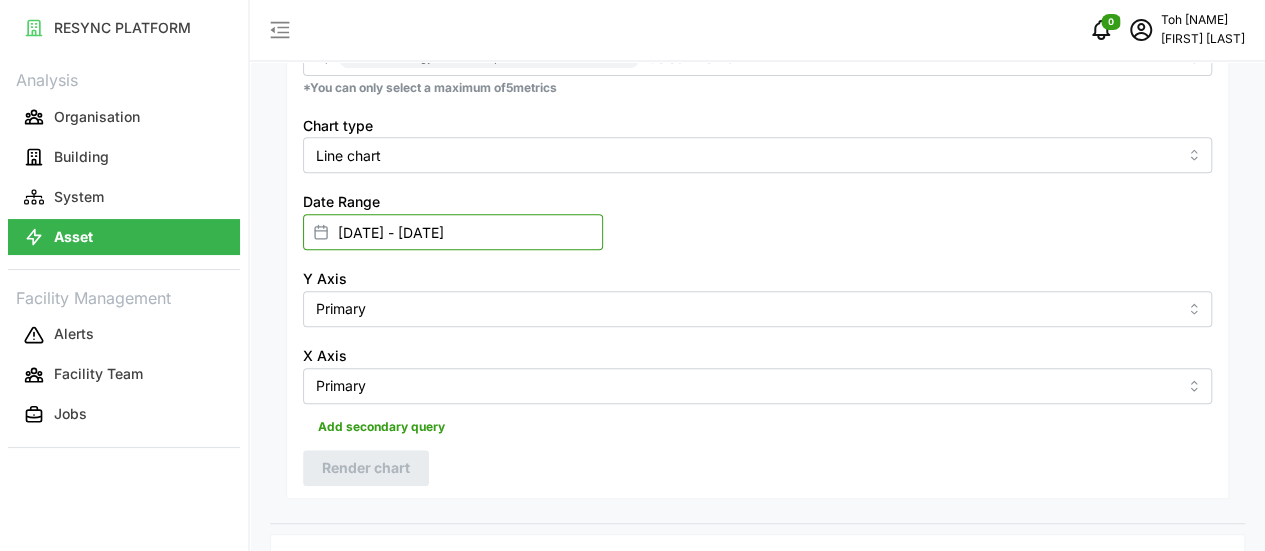click on "[DATE] - [DATE]" at bounding box center [453, 232] 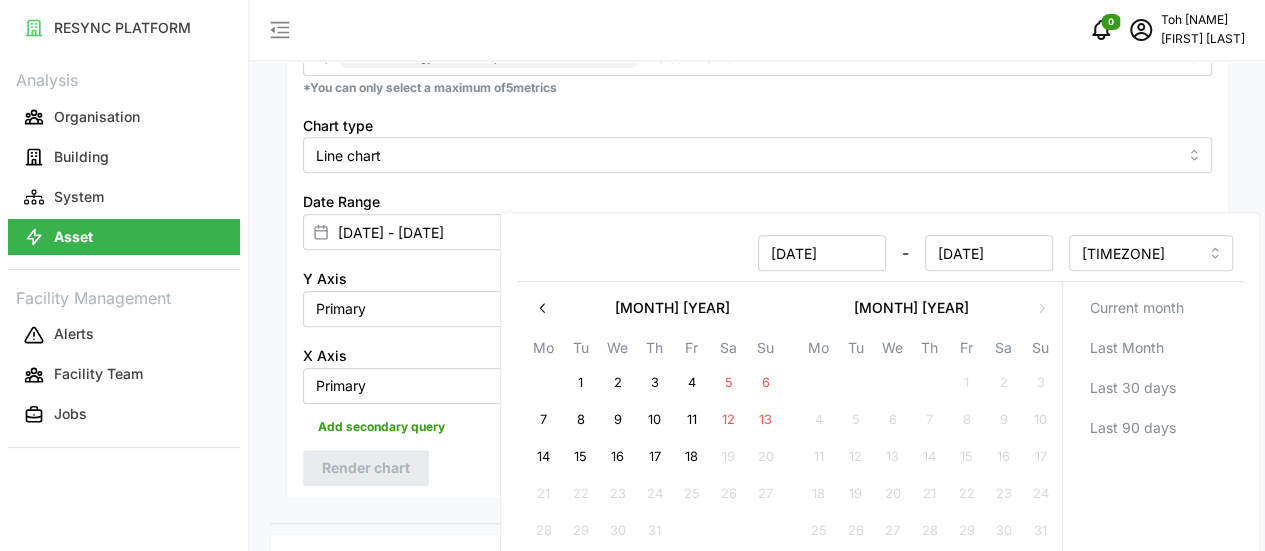 click on "6" at bounding box center [765, 383] 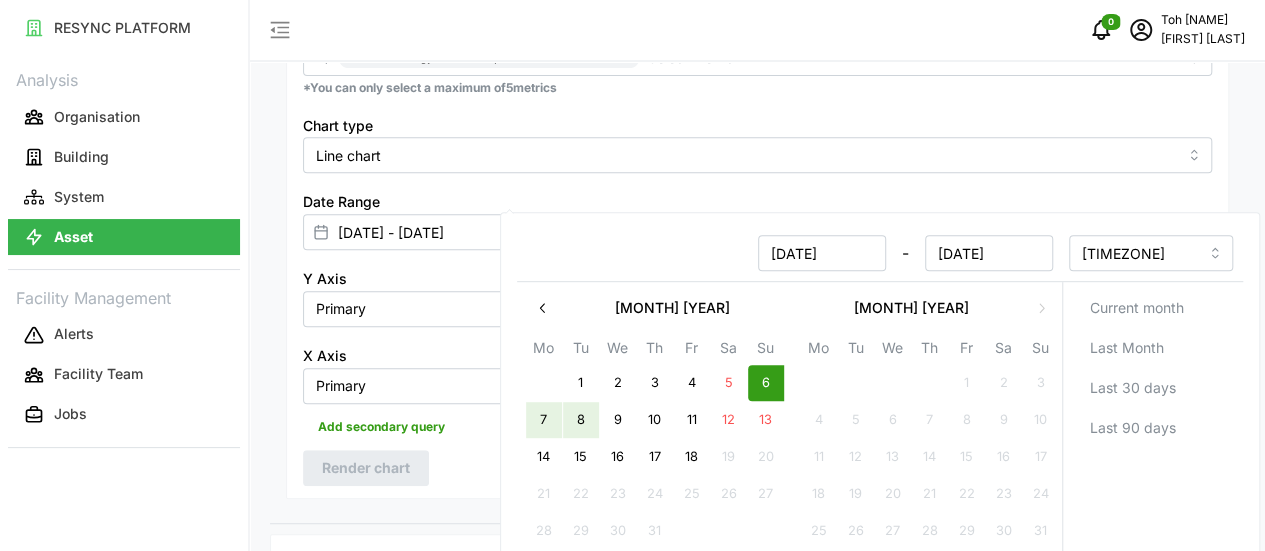 click on "8" at bounding box center [580, 420] 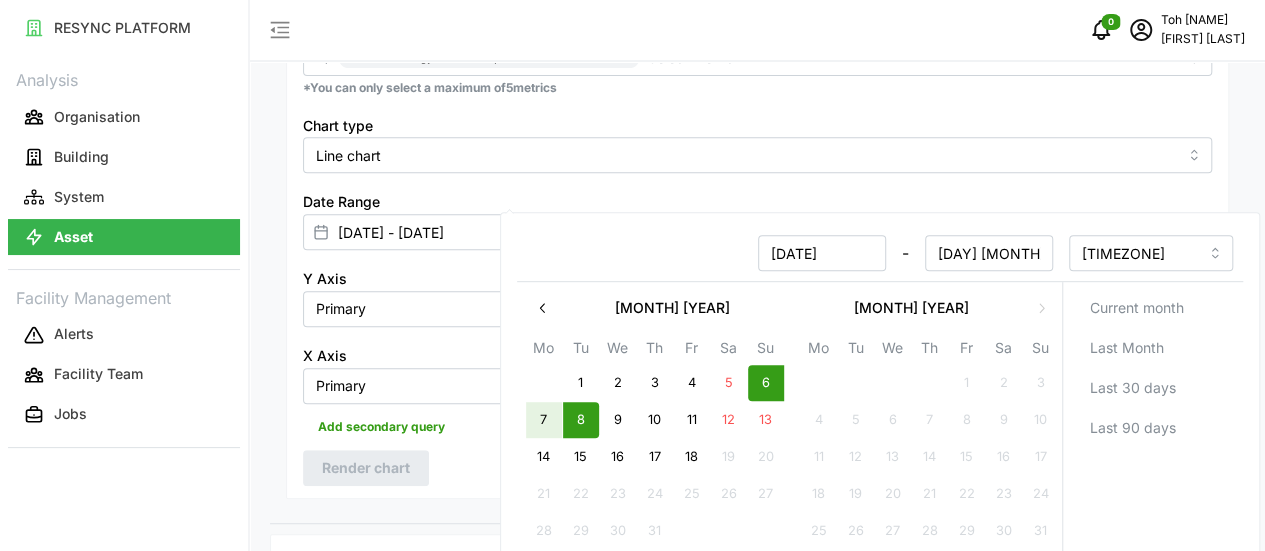 click on "[MONTH] [YEAR]" at bounding box center (880, 391) 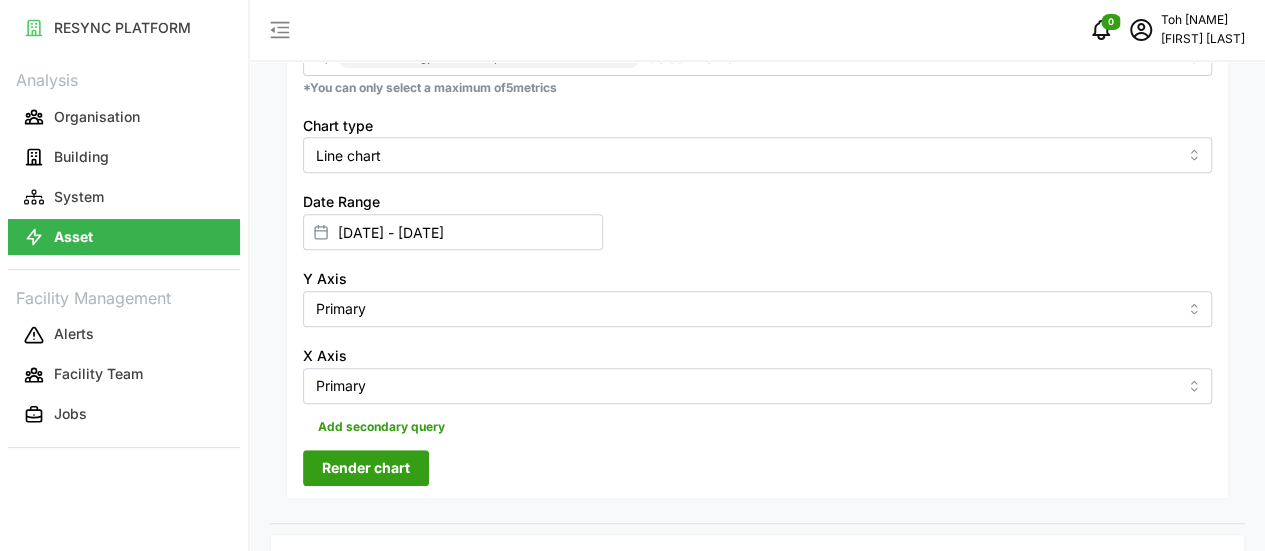 click on "Render chart" at bounding box center [366, 468] 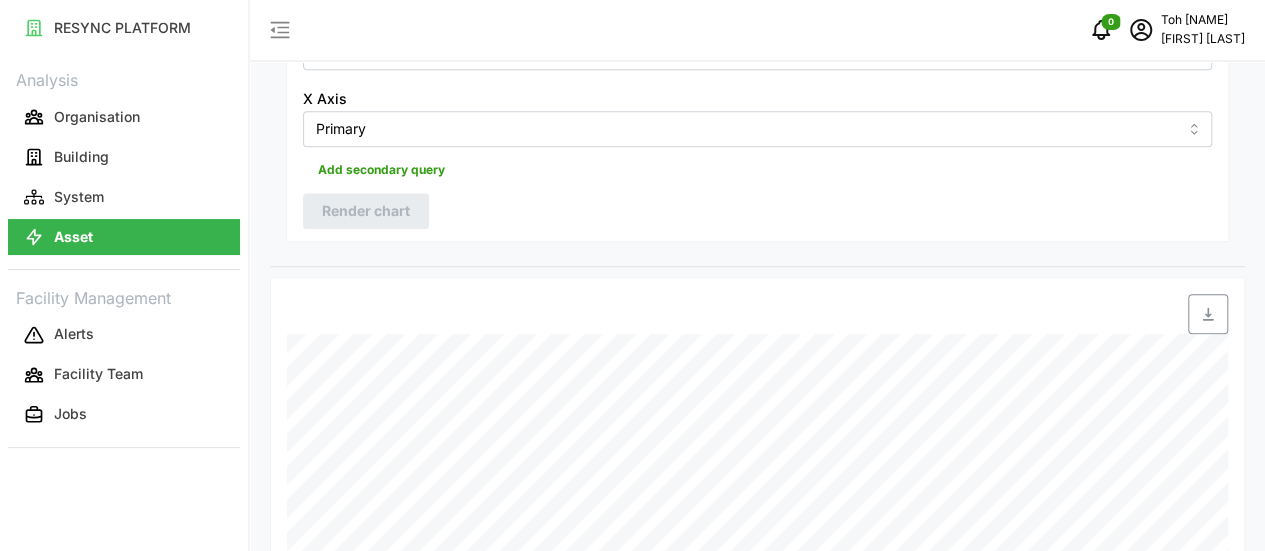 scroll, scrollTop: 697, scrollLeft: 0, axis: vertical 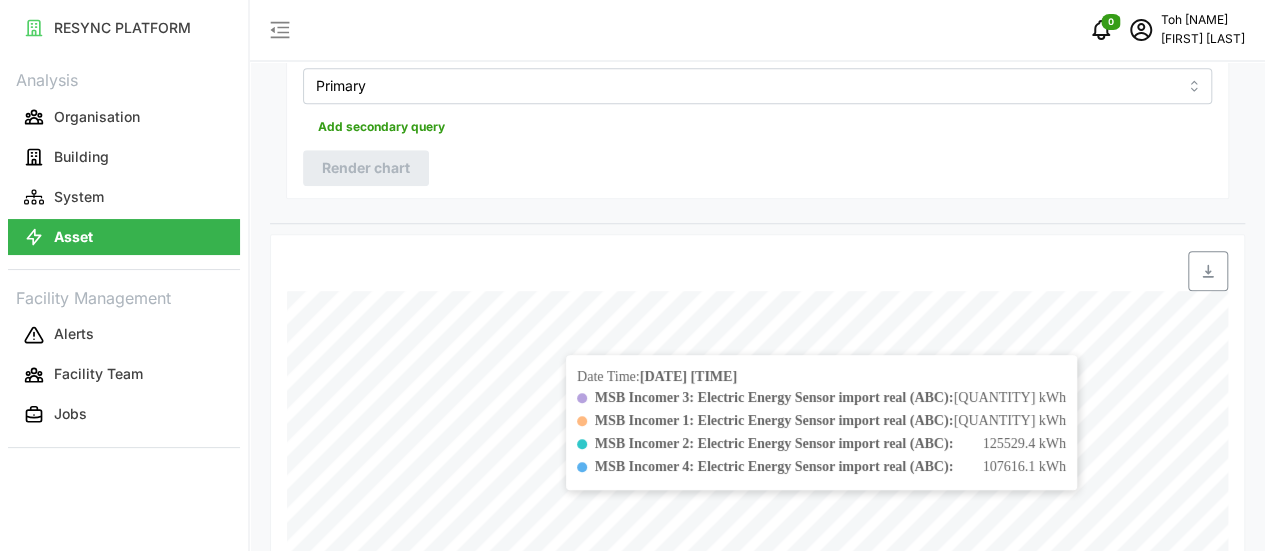 click at bounding box center (1208, 271) 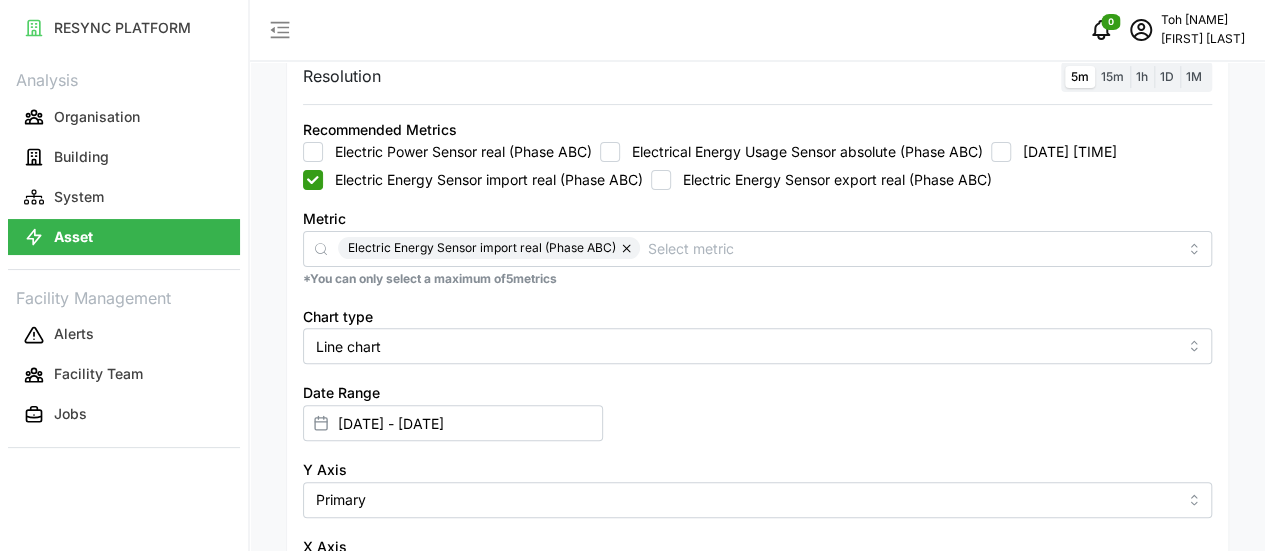 scroll, scrollTop: 197, scrollLeft: 0, axis: vertical 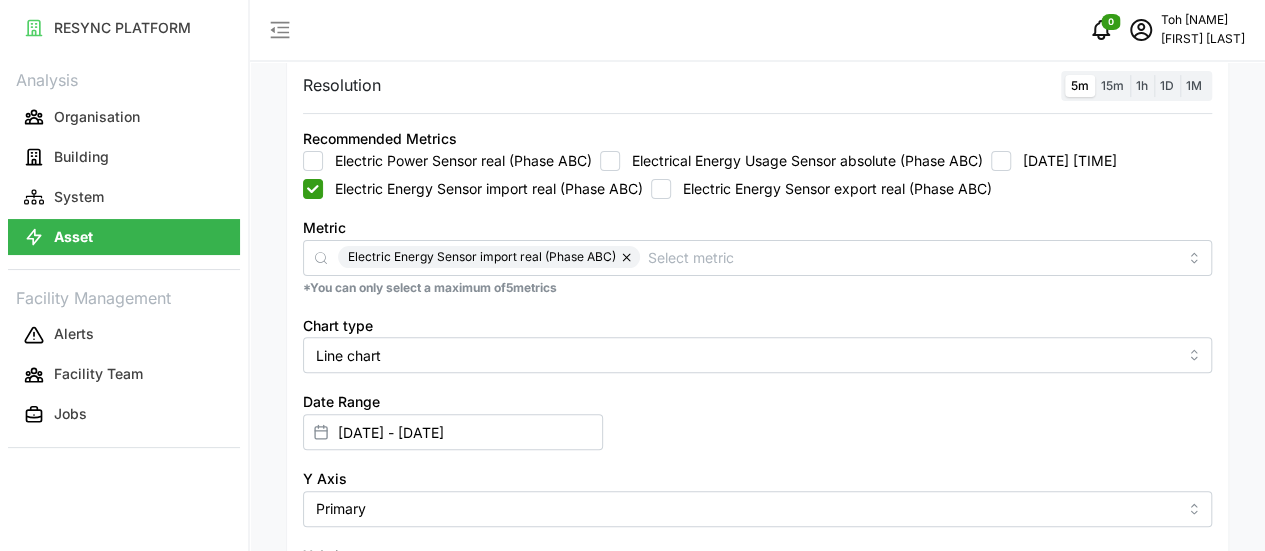 click on "Electric Energy Sensor export real (Phase ABC)" at bounding box center [661, 189] 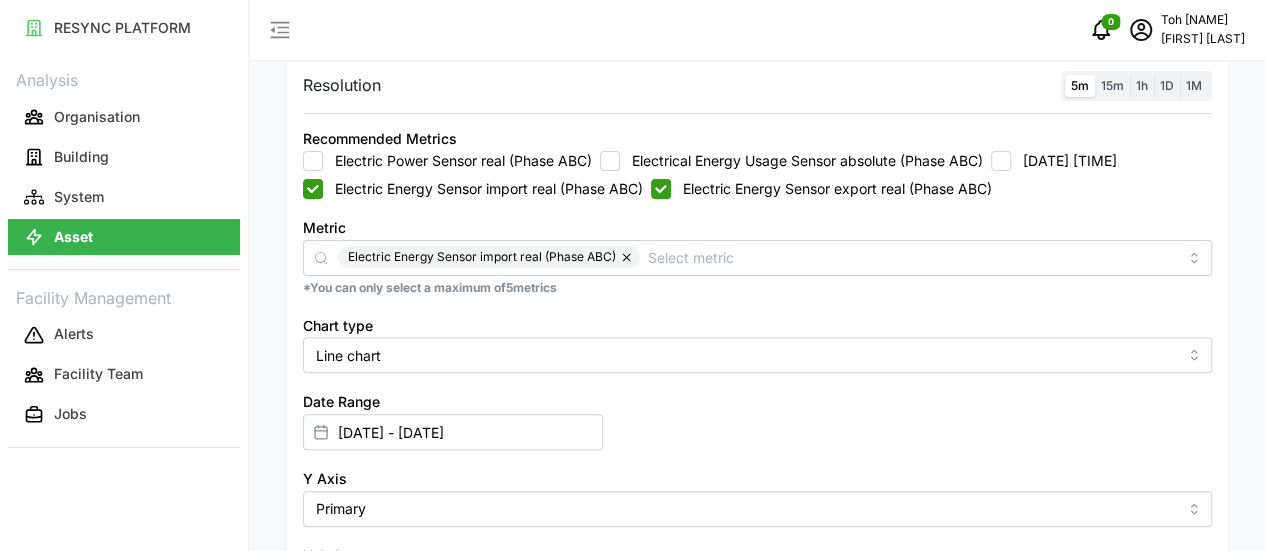 checkbox on "true" 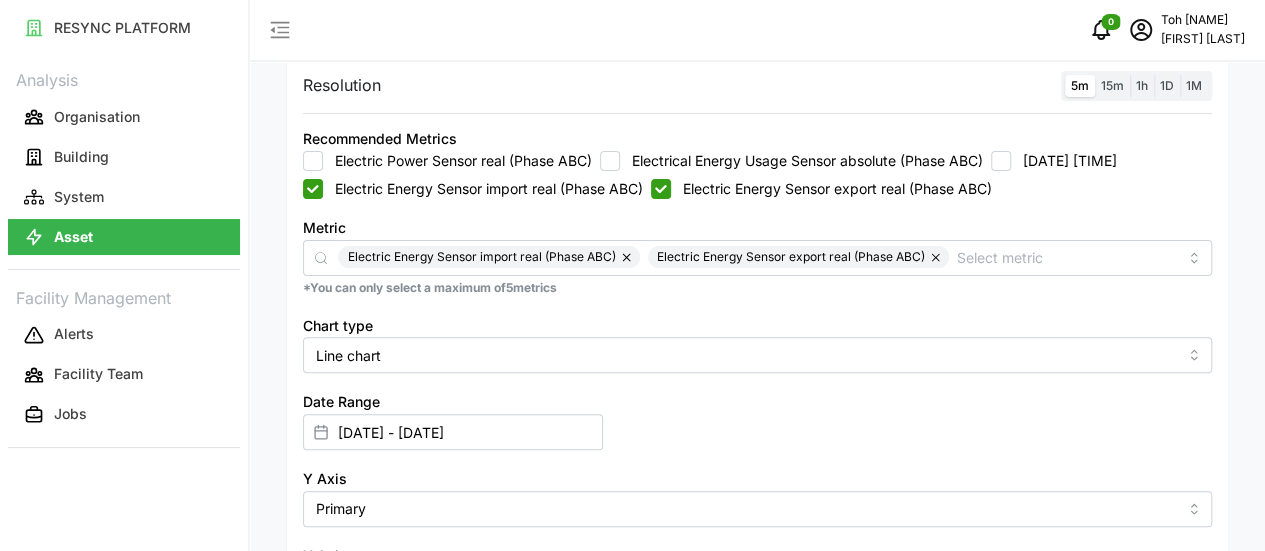 click on "Electric Energy Sensor import real (Phase ABC)" at bounding box center (313, 189) 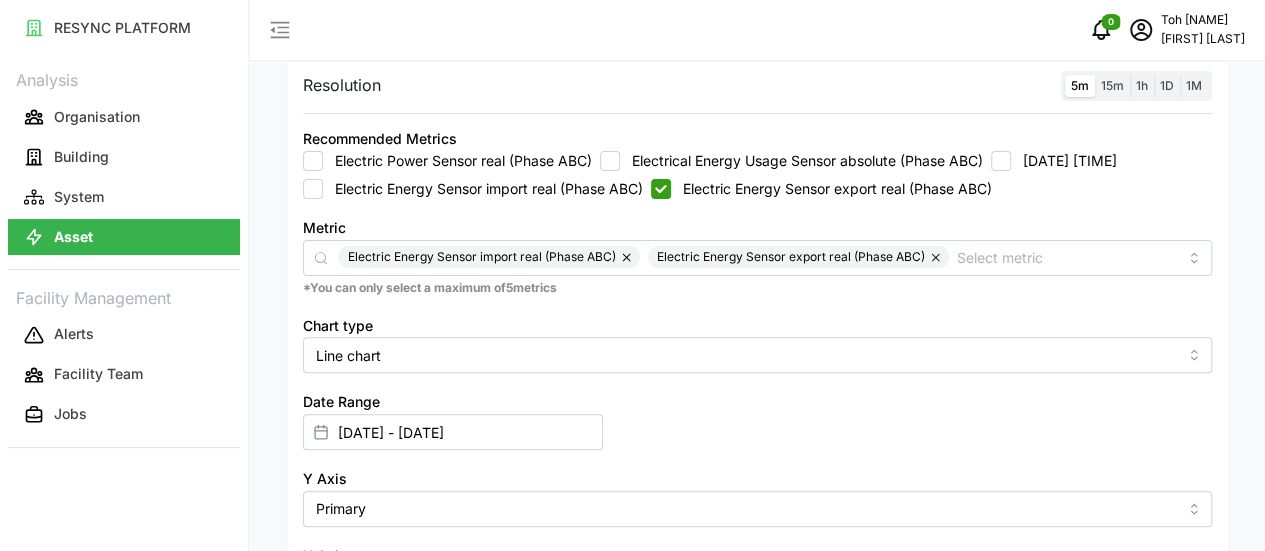 checkbox on "false" 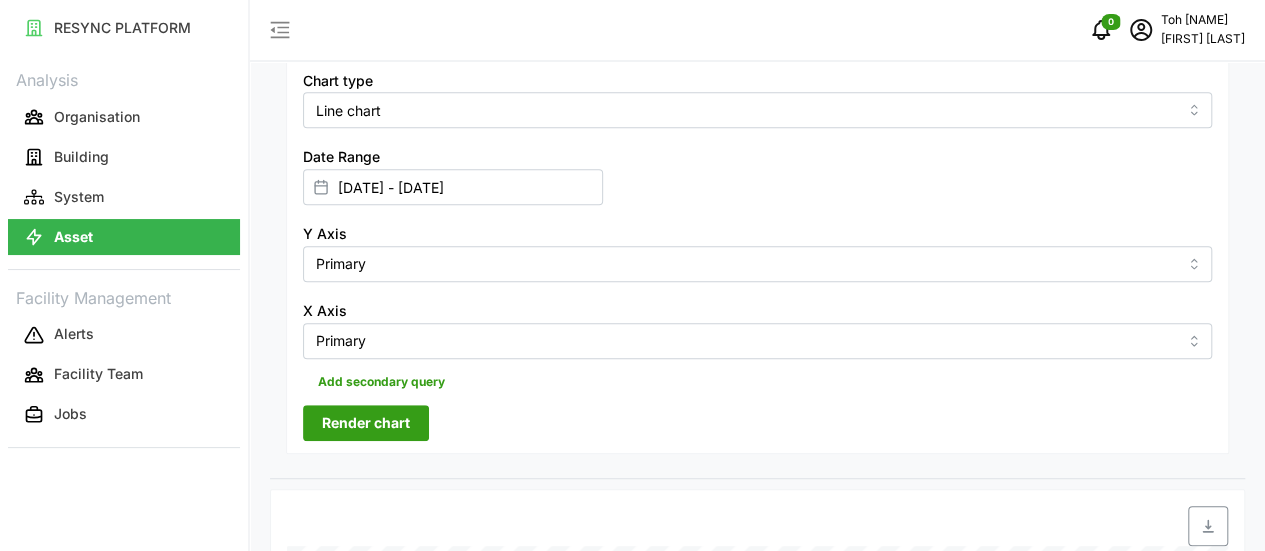 scroll, scrollTop: 597, scrollLeft: 0, axis: vertical 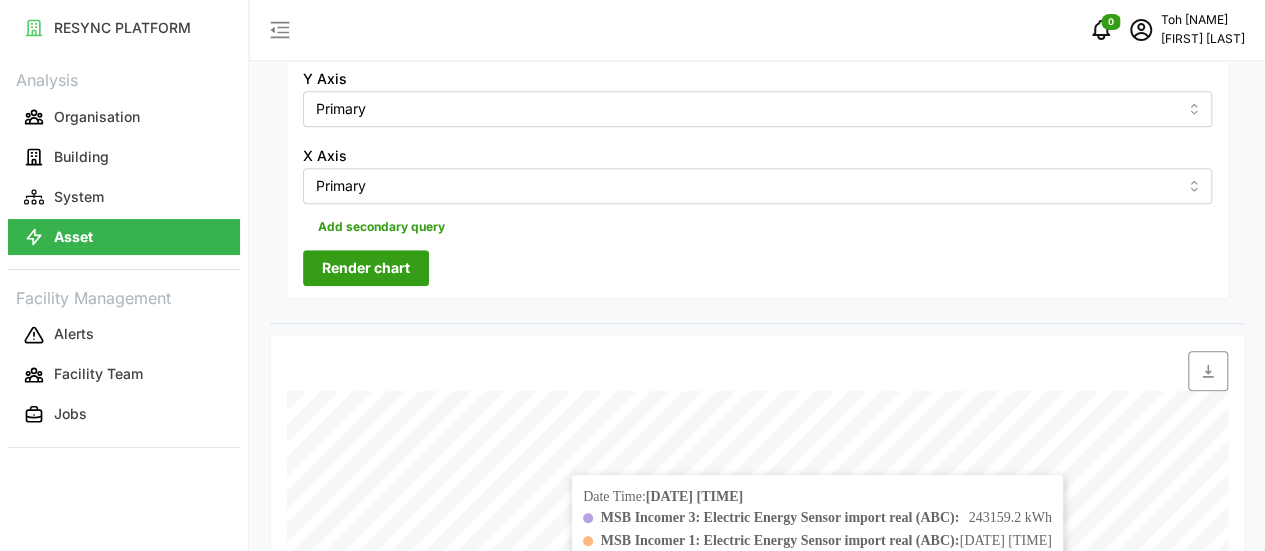 click at bounding box center (1208, 371) 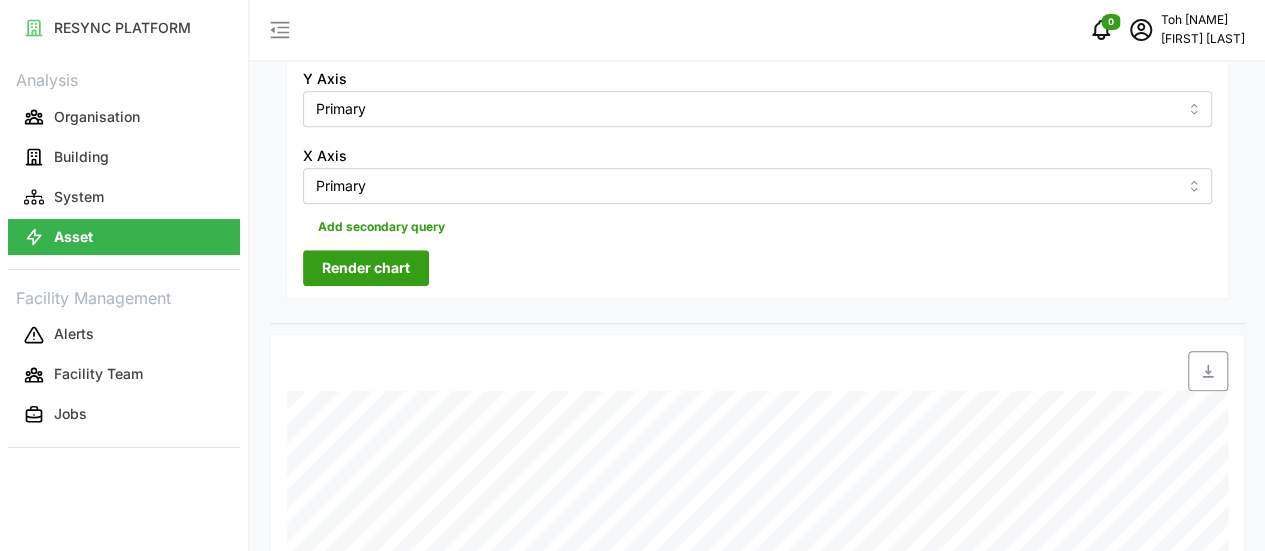 click on "Render chart" at bounding box center (366, 268) 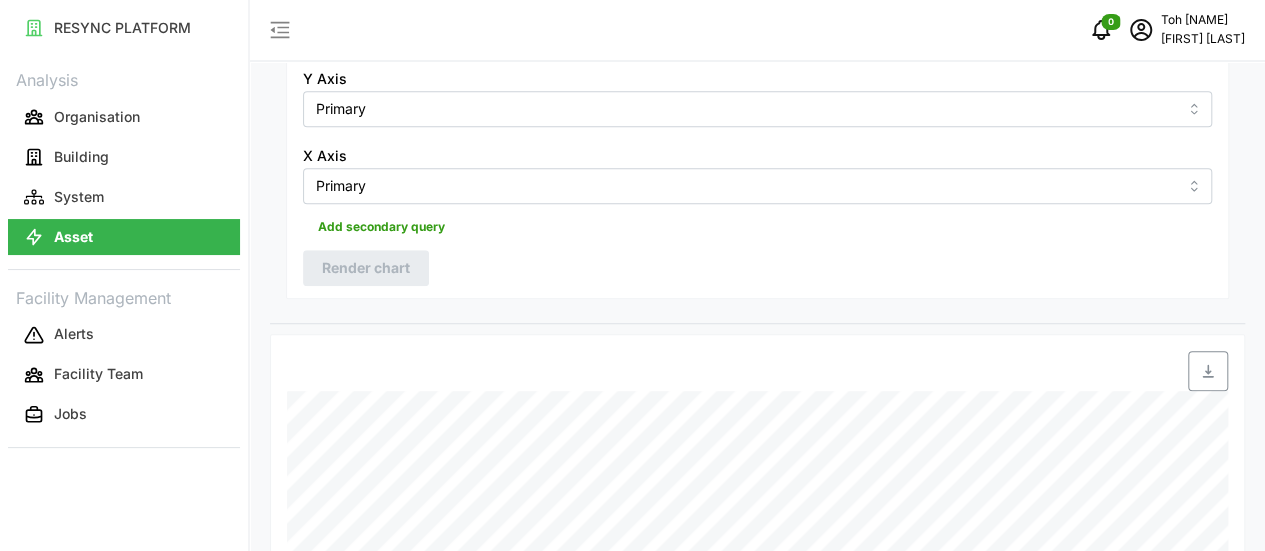 click at bounding box center (1208, 371) 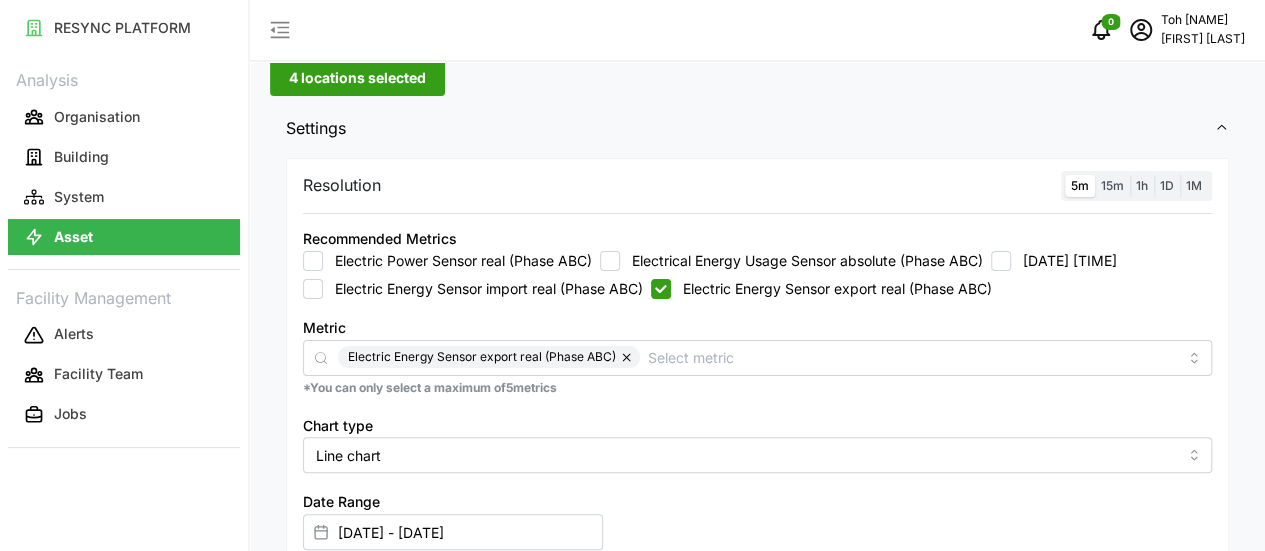 scroll, scrollTop: 197, scrollLeft: 0, axis: vertical 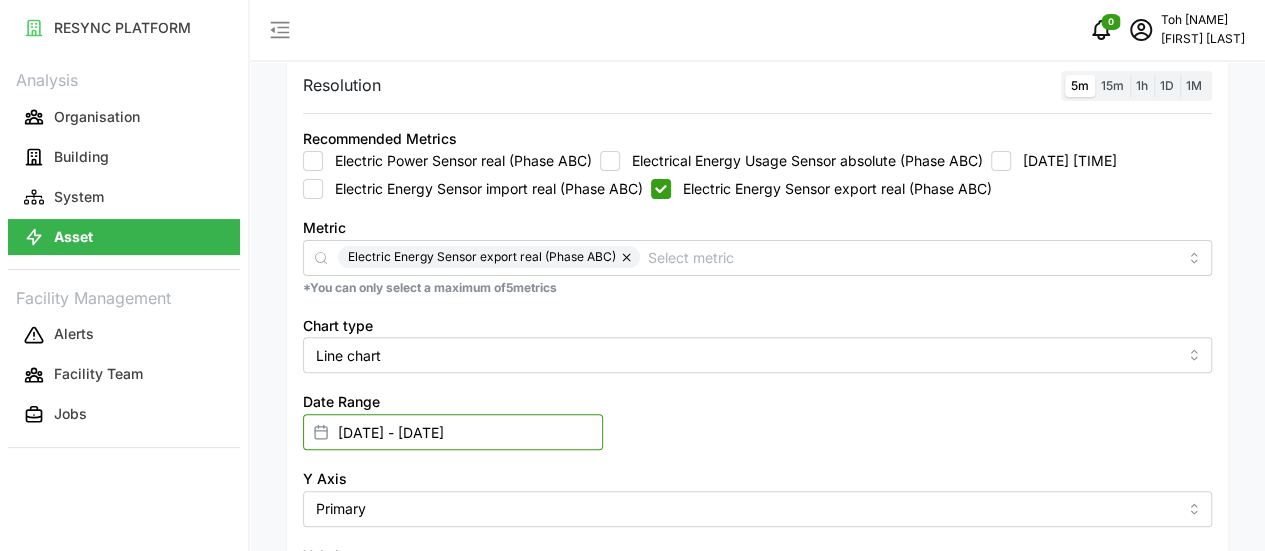 click on "[DATE] - [DATE]" at bounding box center [453, 432] 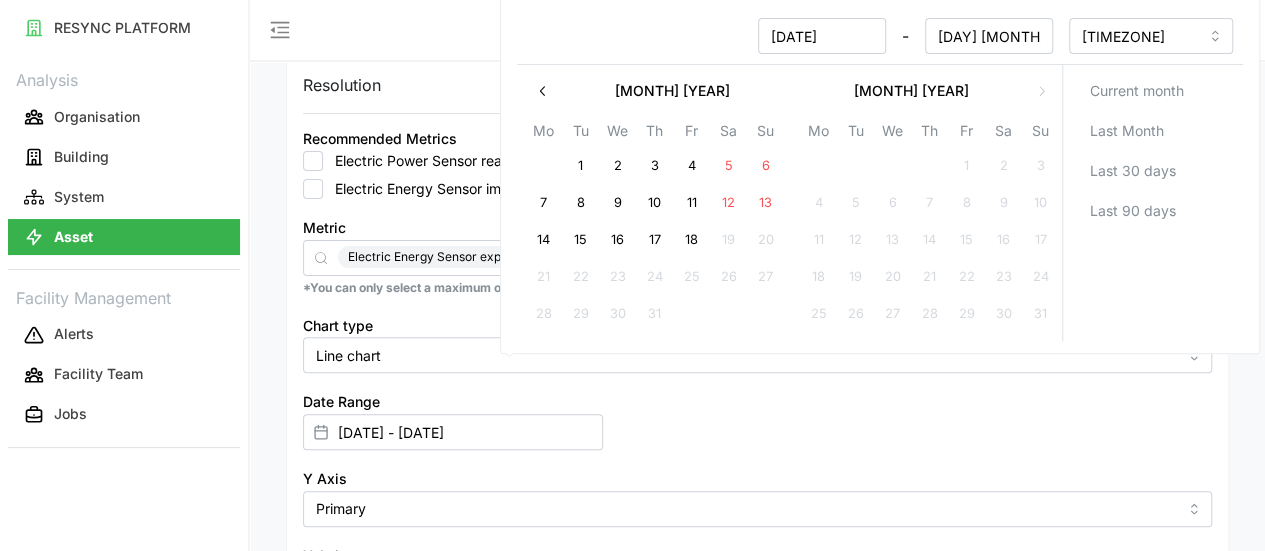 click on "3" at bounding box center (654, 167) 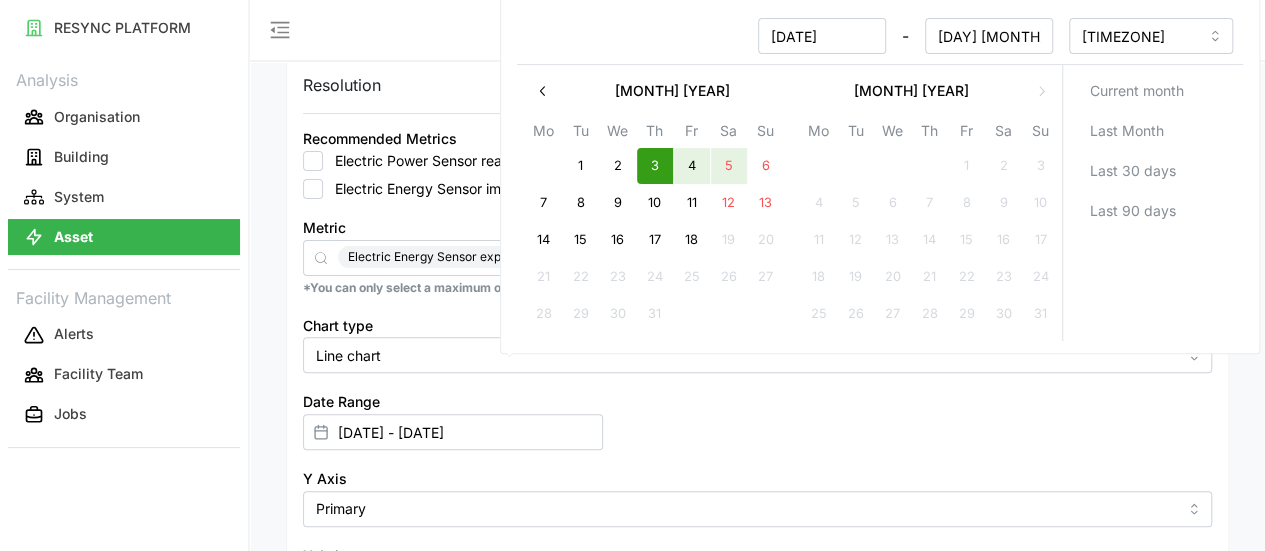 click on "5" at bounding box center (728, 167) 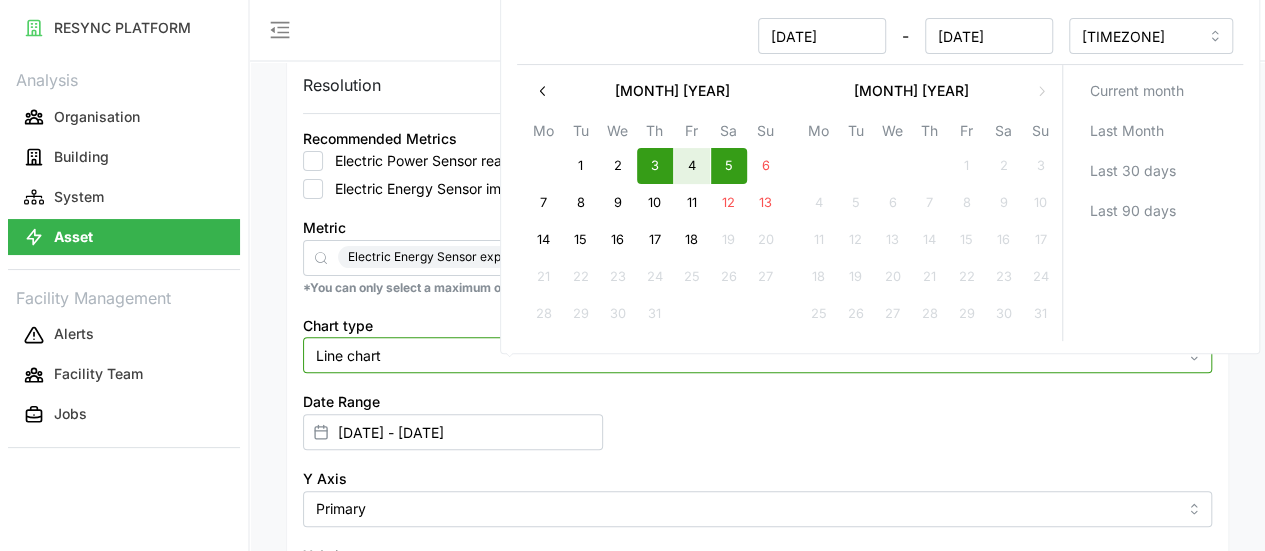 click on "Line chart" at bounding box center [757, 355] 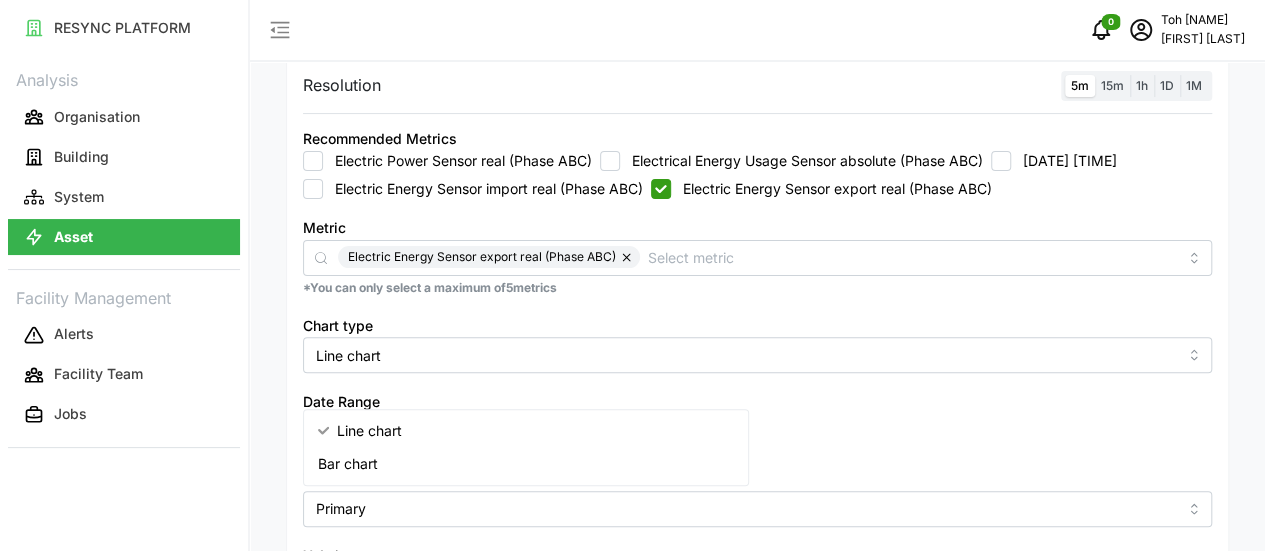 click on "Chart type Line chart" at bounding box center [757, 343] 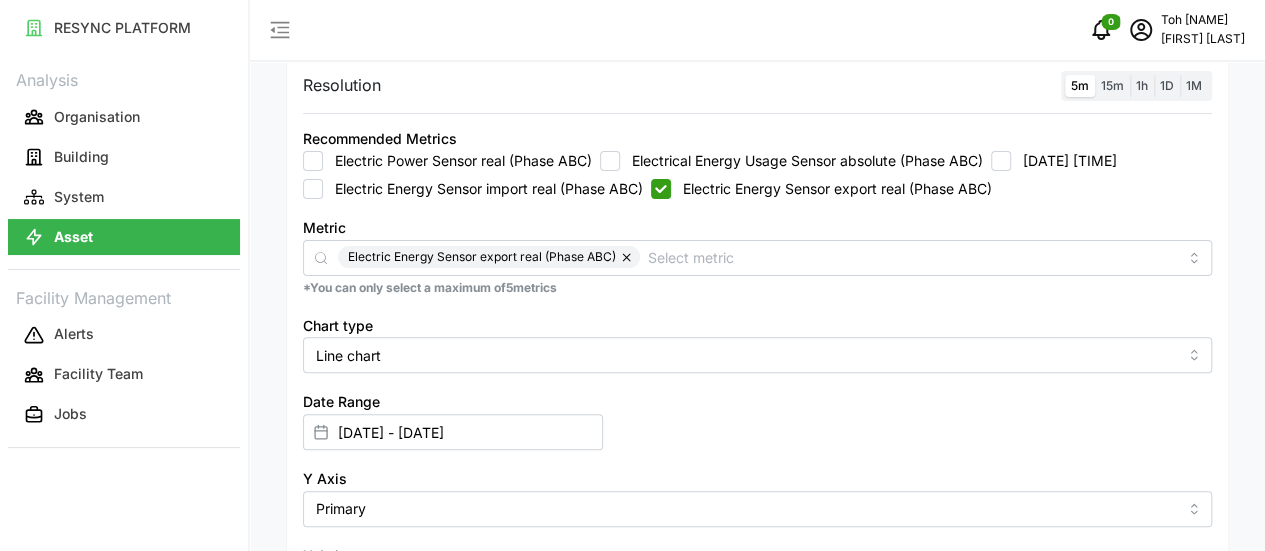 click on "Render chart" at bounding box center [366, 668] 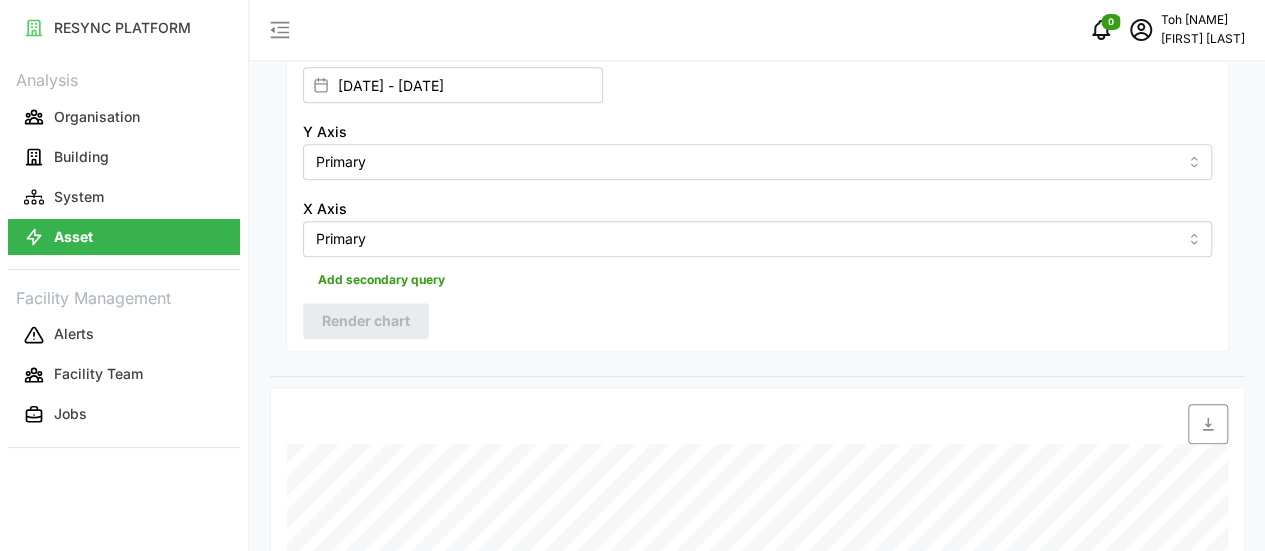 scroll, scrollTop: 597, scrollLeft: 0, axis: vertical 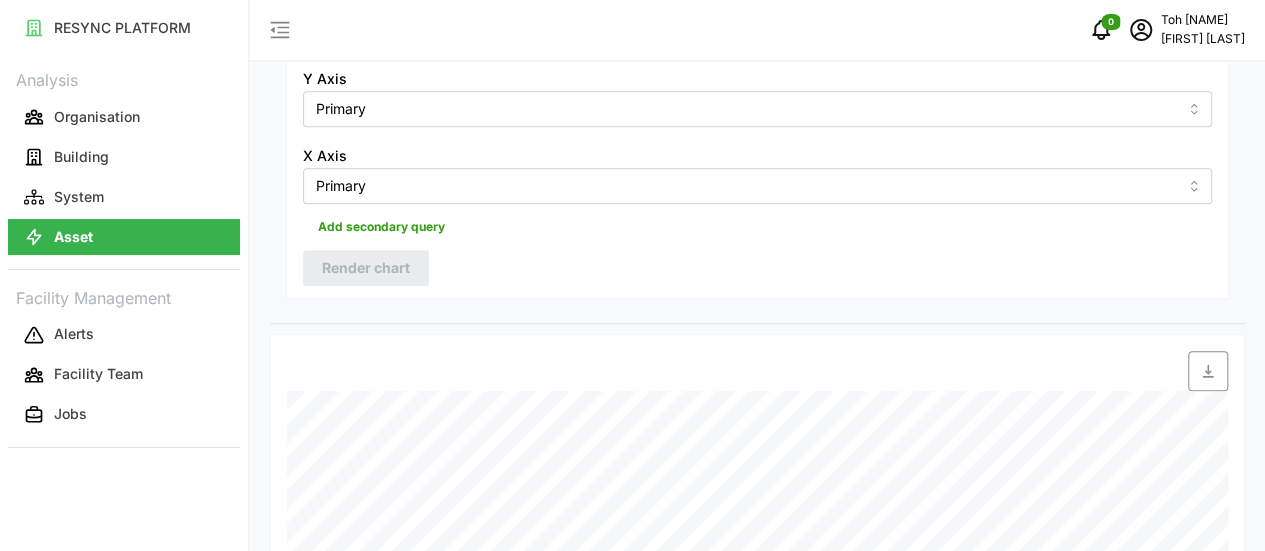 click at bounding box center (1208, 371) 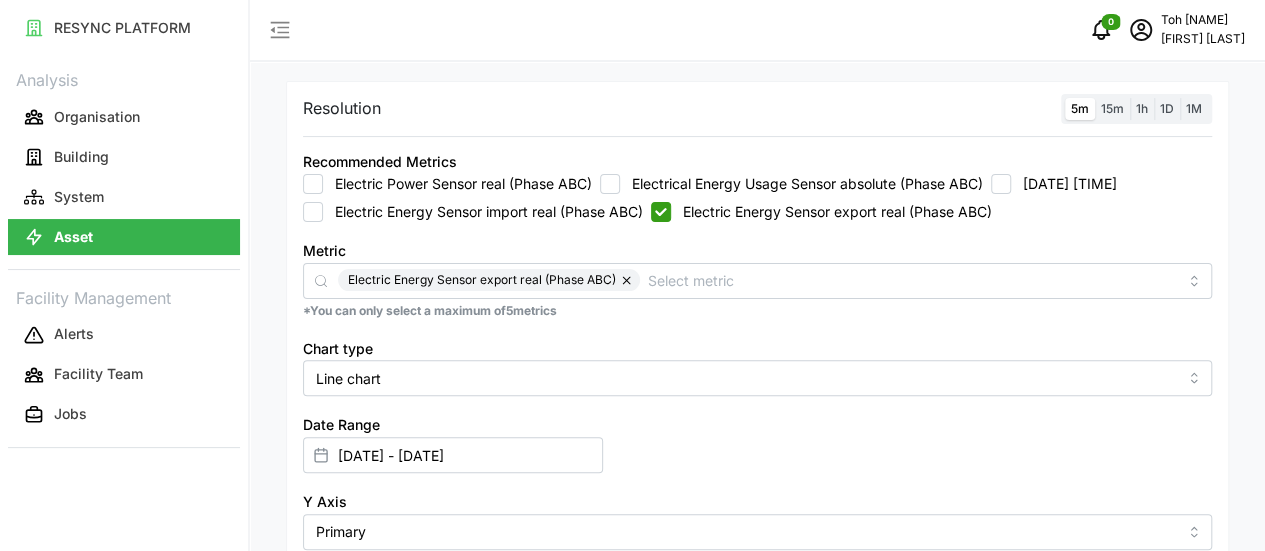 scroll, scrollTop: 200, scrollLeft: 0, axis: vertical 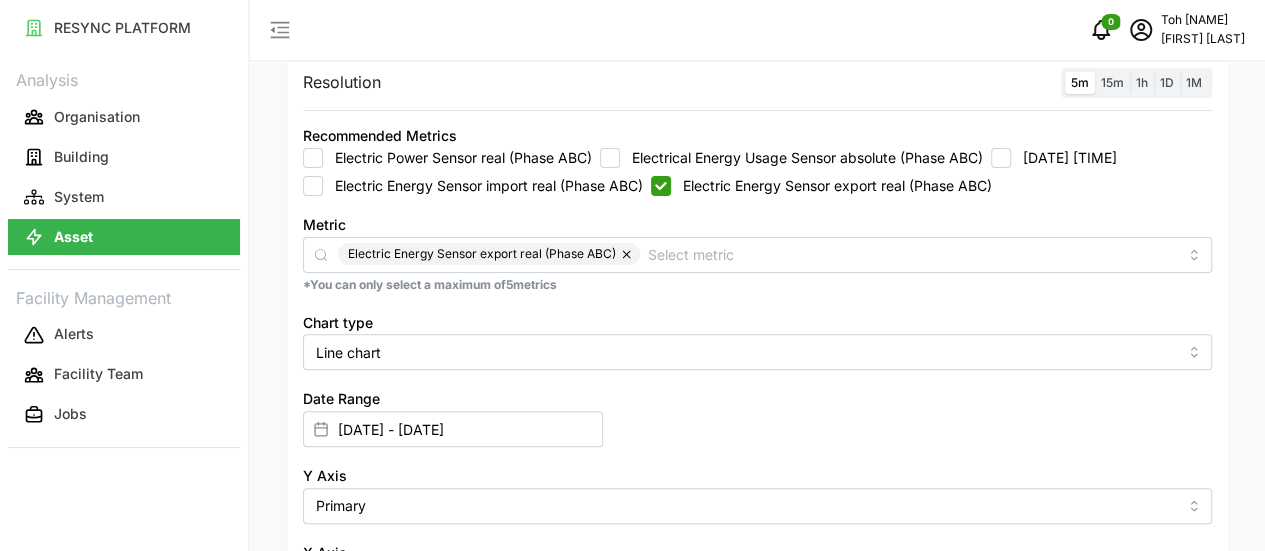 click on "Electric Energy Sensor export real (Phase ABC)" at bounding box center (661, 186) 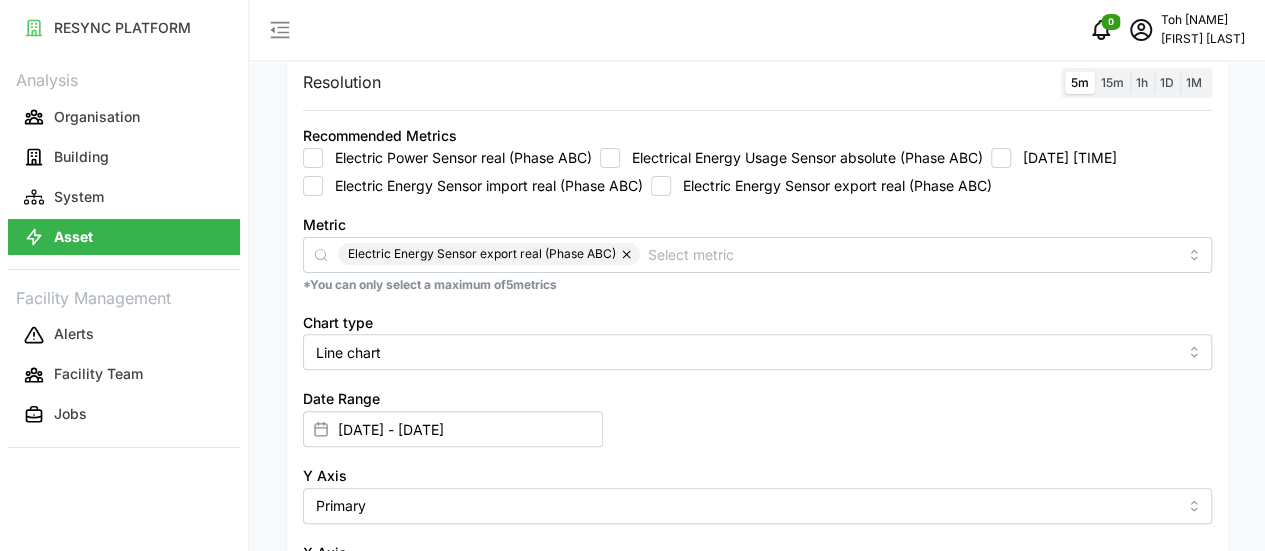 checkbox on "false" 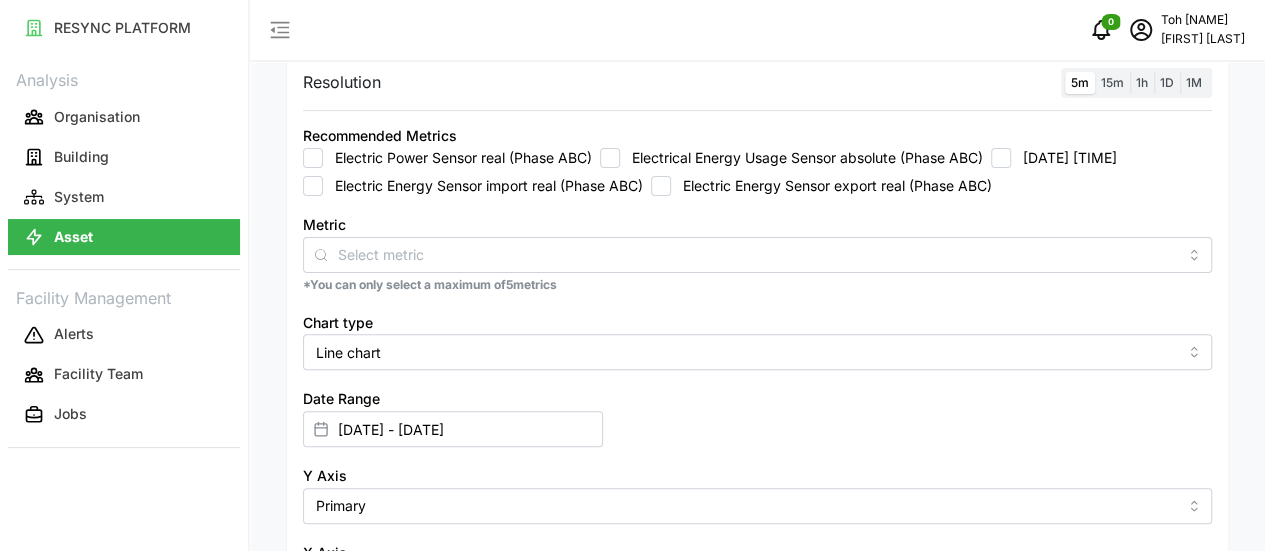 click on "Electric Energy Sensor import real (Phase ABC)" at bounding box center (313, 186) 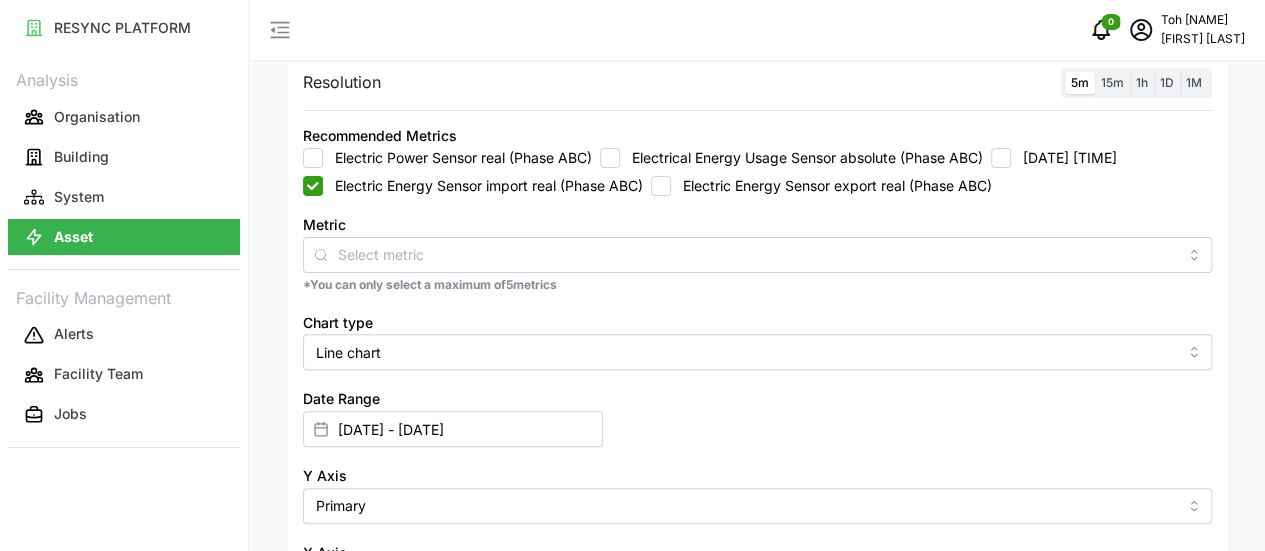 checkbox on "true" 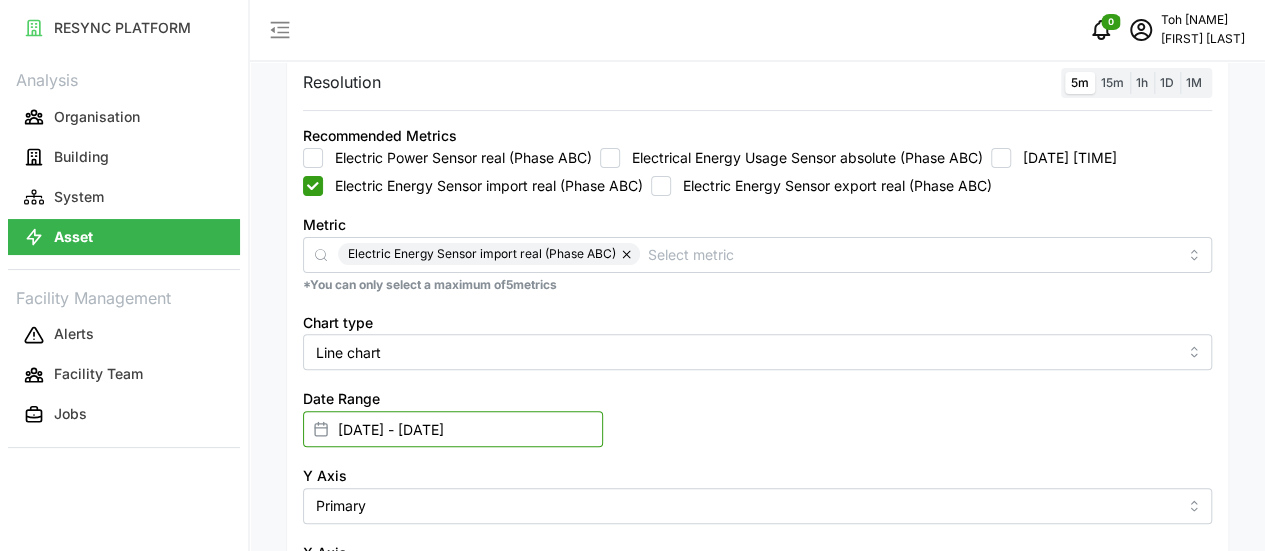 click on "[DATE] - [DATE]" at bounding box center [453, 429] 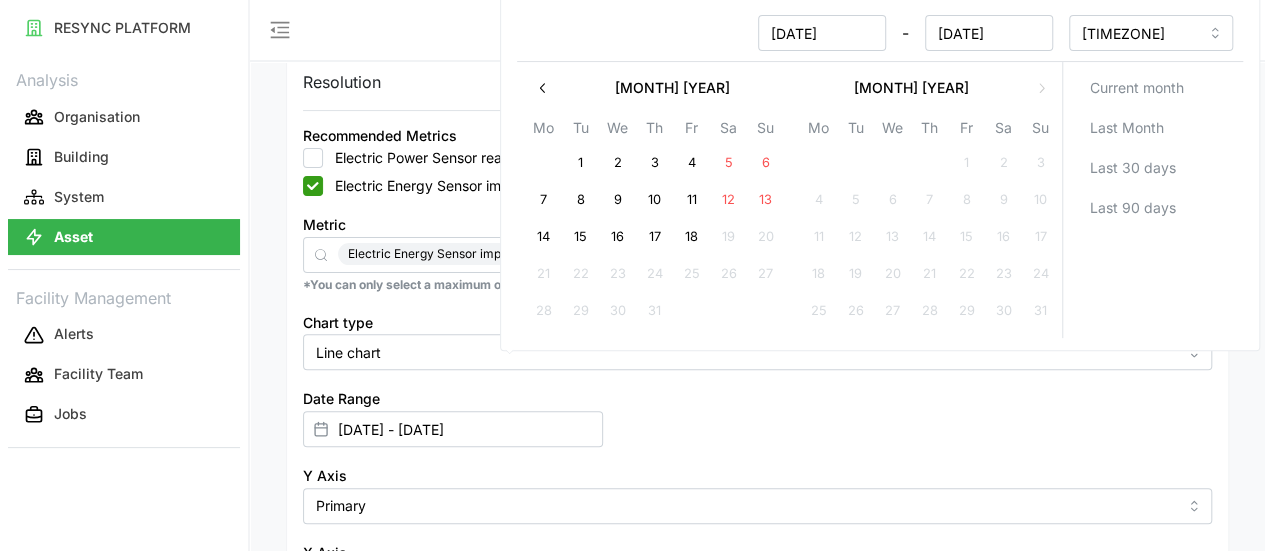 click on "9" at bounding box center (617, 201) 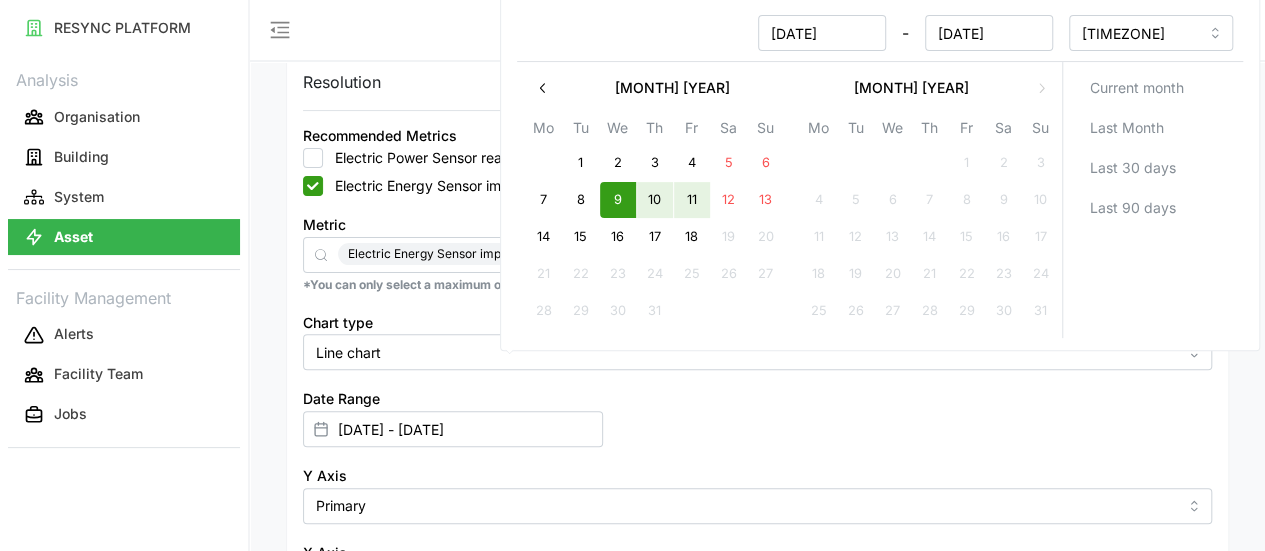 click on "11" at bounding box center (691, 201) 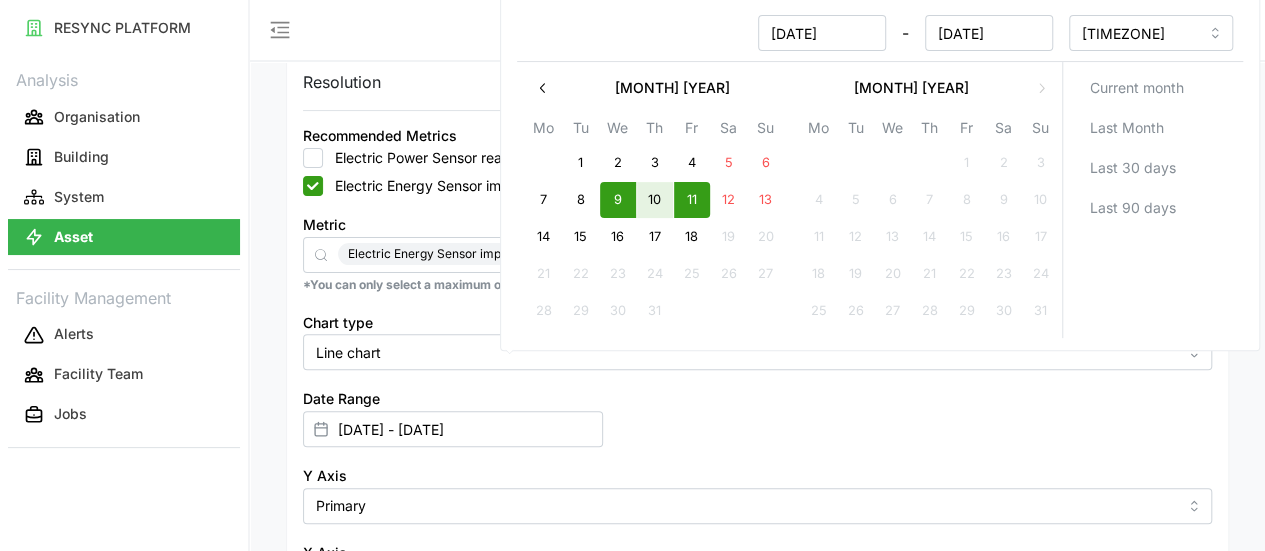 click on "Render chart" at bounding box center (366, 665) 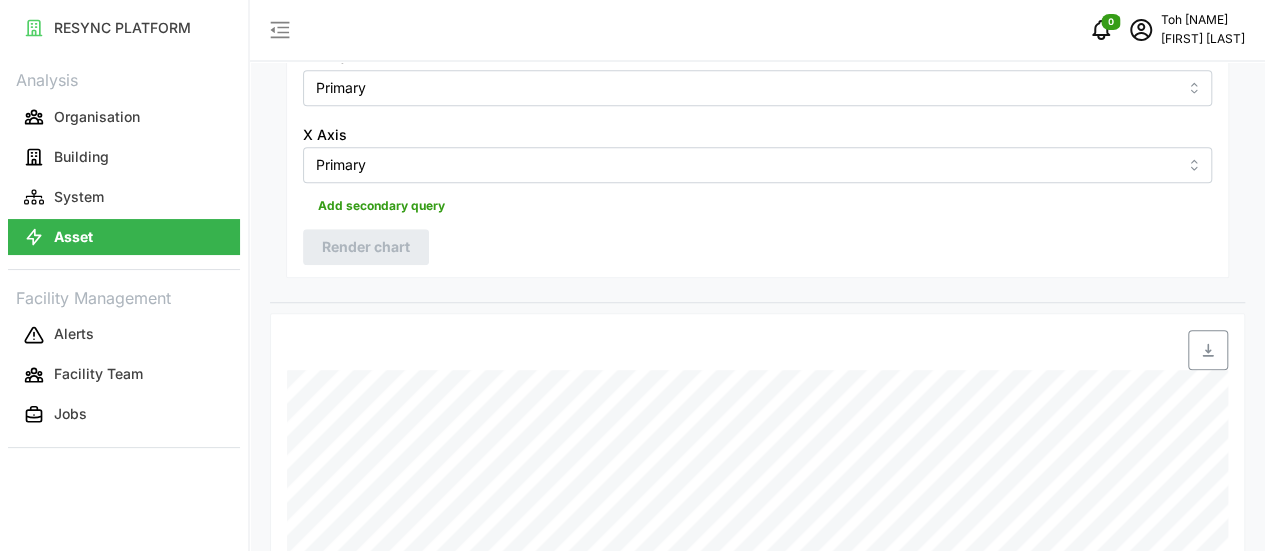 scroll, scrollTop: 697, scrollLeft: 0, axis: vertical 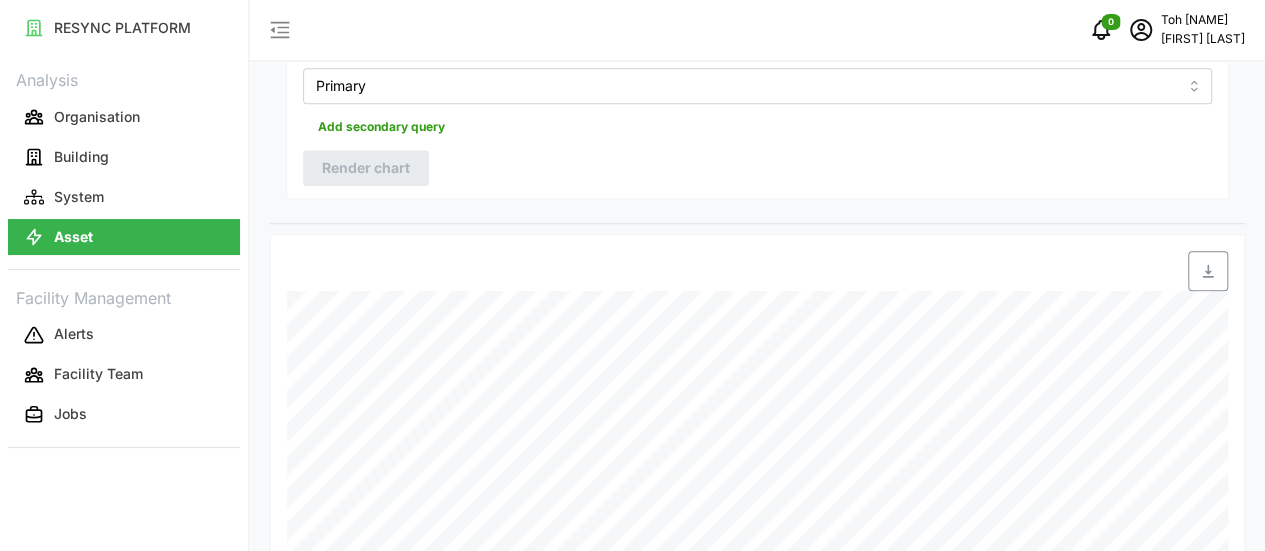 click at bounding box center (1208, 271) 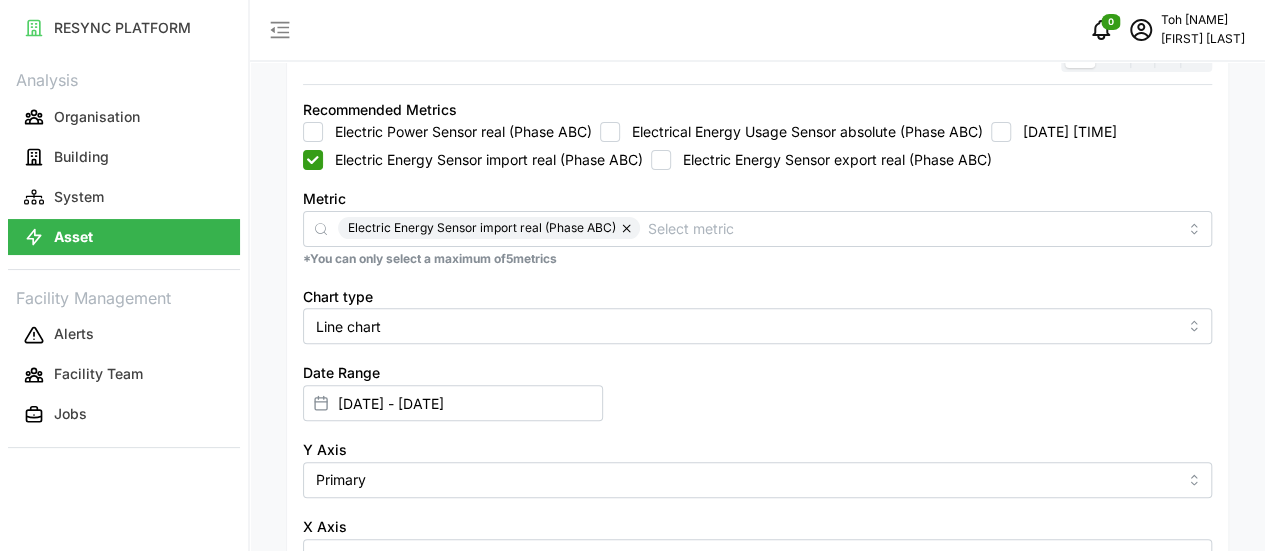 scroll, scrollTop: 197, scrollLeft: 0, axis: vertical 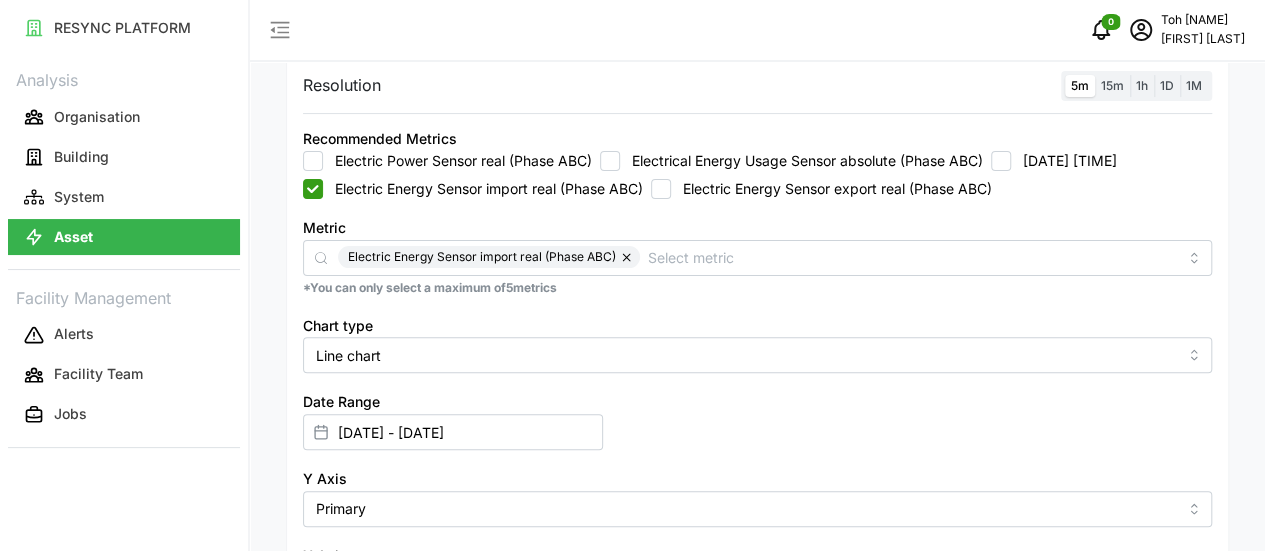 click on "Recommended Metrics Electric Power Sensor real (Phase ABC) Electrical Energy Usage Sensor absolute (Phase ABC) Power Factor Sensor real (Phase ABC) Electric Energy Sensor import real (Phase ABC) Electric Energy Sensor export real (Phase ABC)" at bounding box center [757, 162] 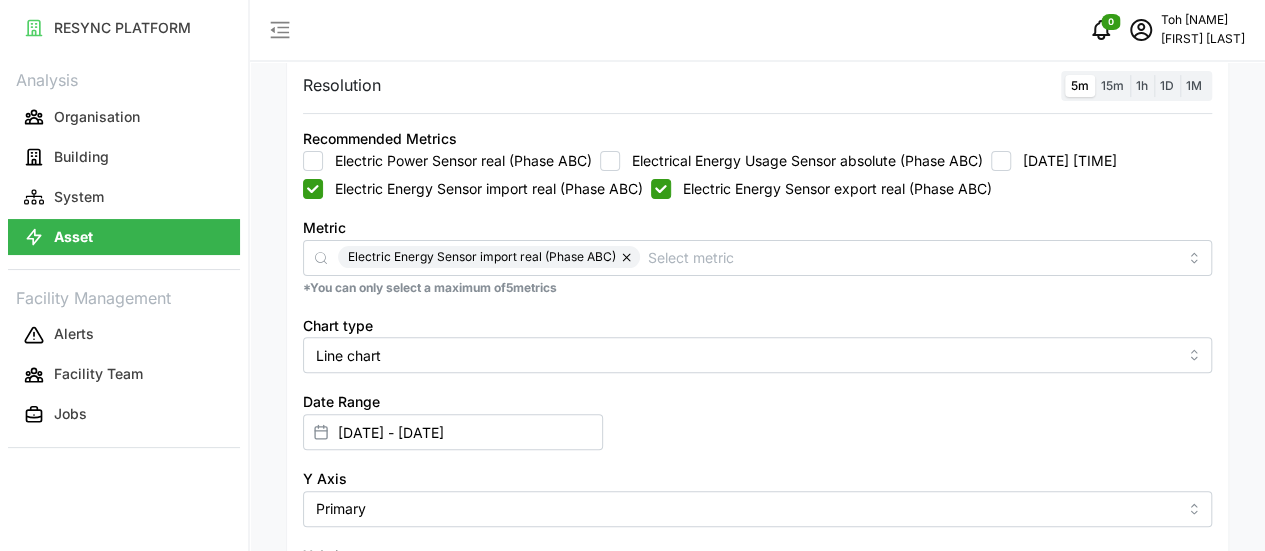 checkbox on "true" 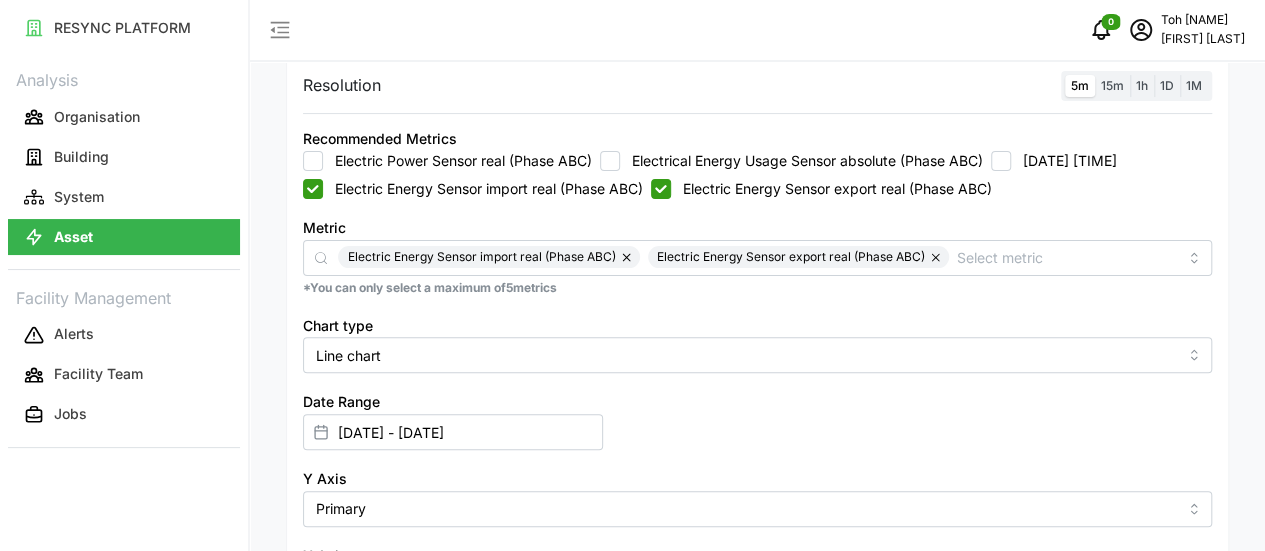 click on "Electric Energy Sensor import real (Phase ABC)" at bounding box center (313, 189) 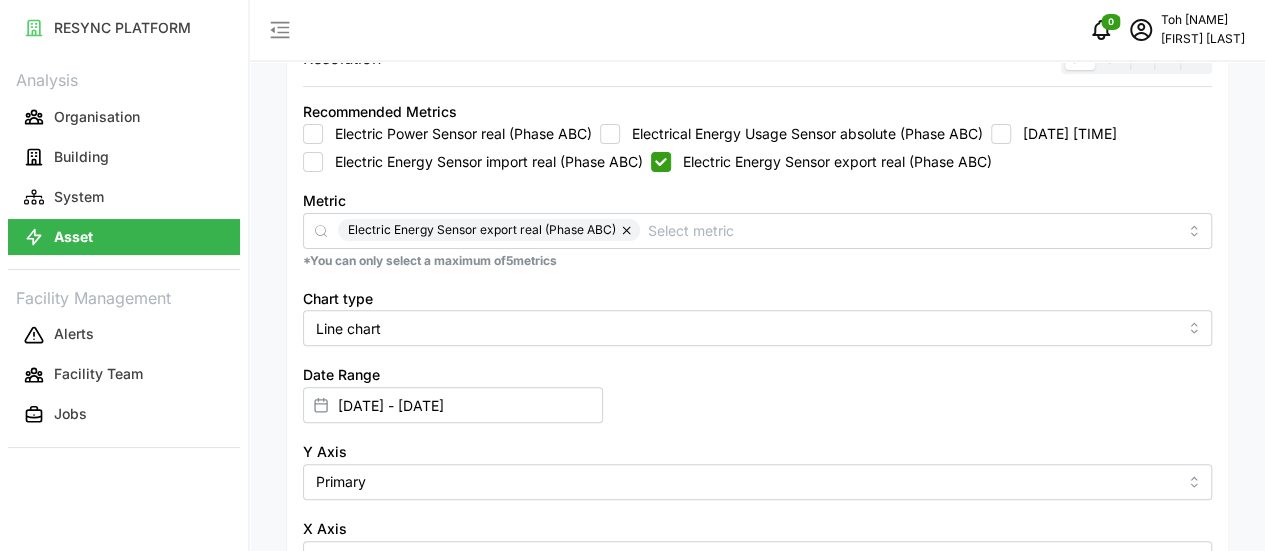 scroll, scrollTop: 297, scrollLeft: 0, axis: vertical 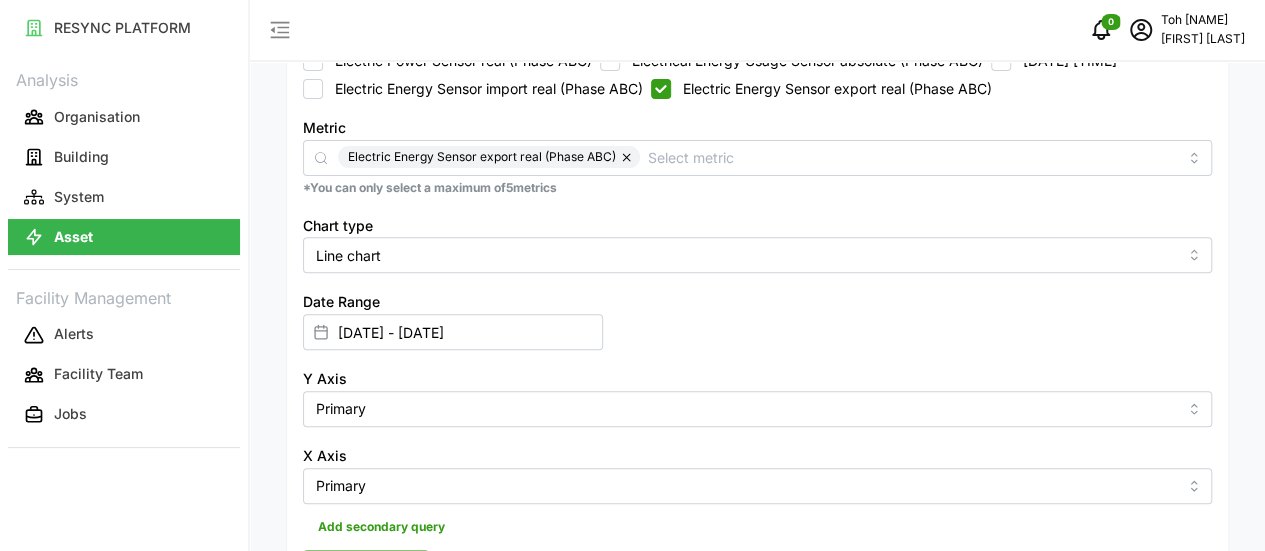 click on "Render chart" at bounding box center [366, 568] 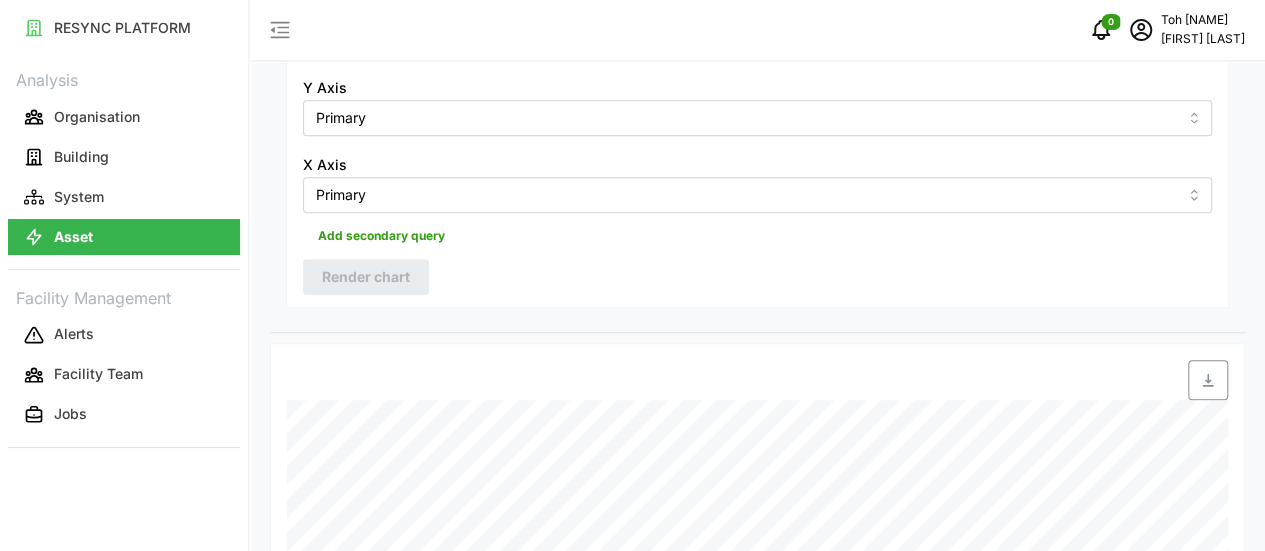 scroll, scrollTop: 597, scrollLeft: 0, axis: vertical 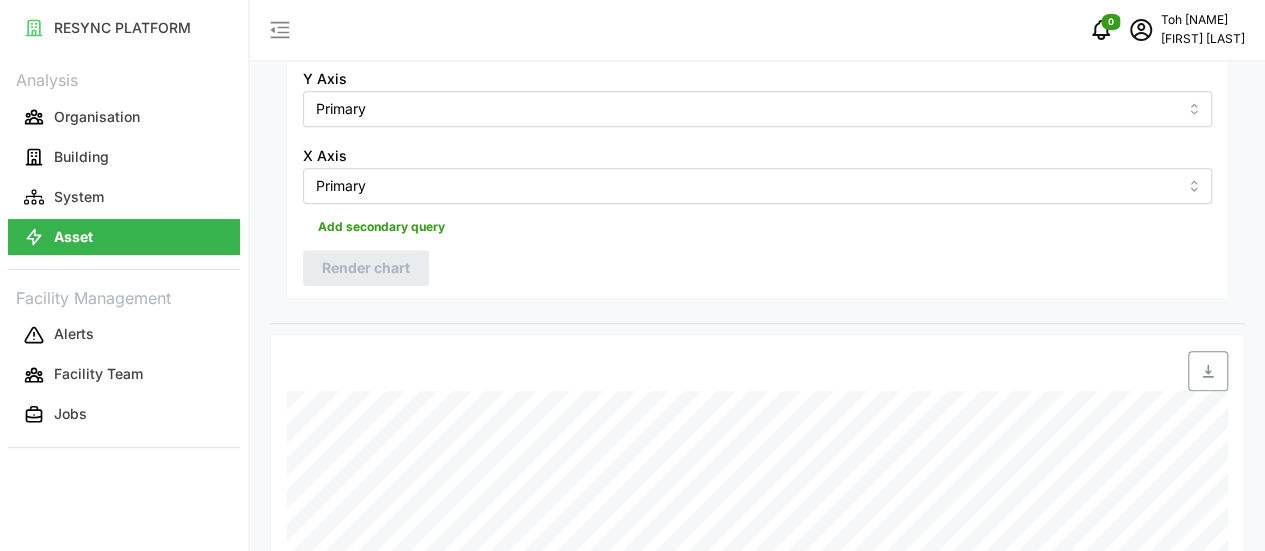 click 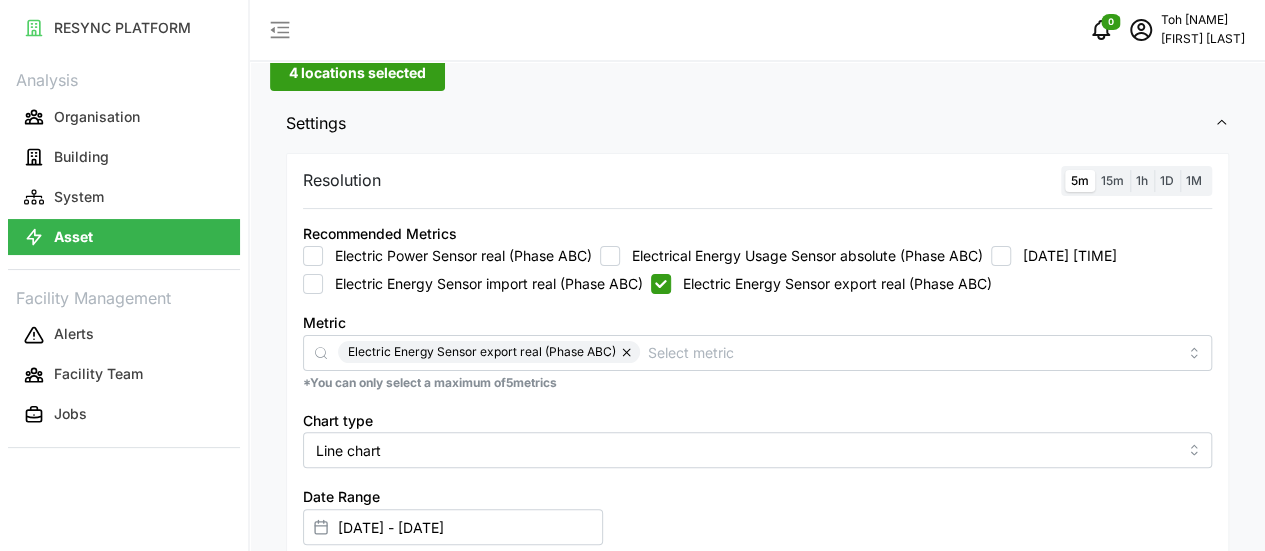 scroll, scrollTop: 97, scrollLeft: 0, axis: vertical 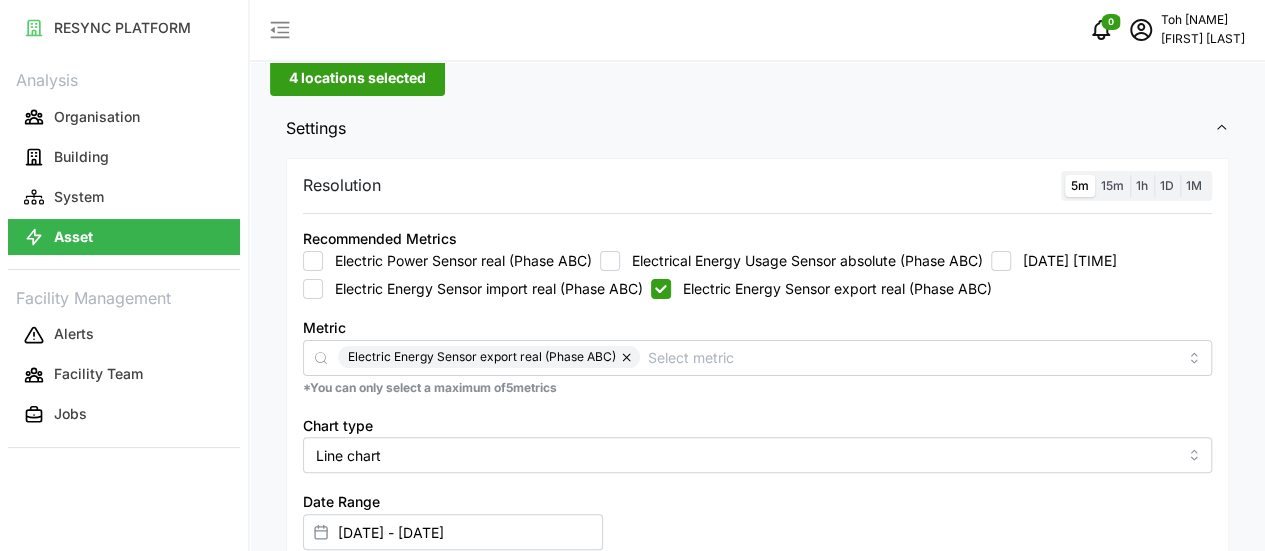 click on "Electric Energy Sensor import real (Phase ABC)" at bounding box center (313, 289) 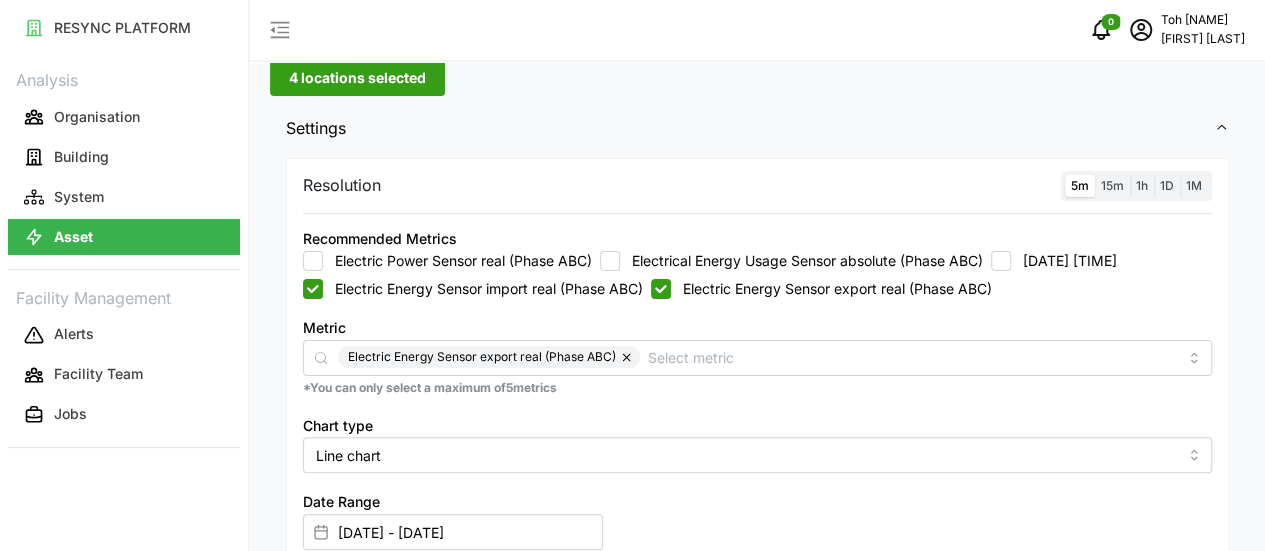 checkbox on "true" 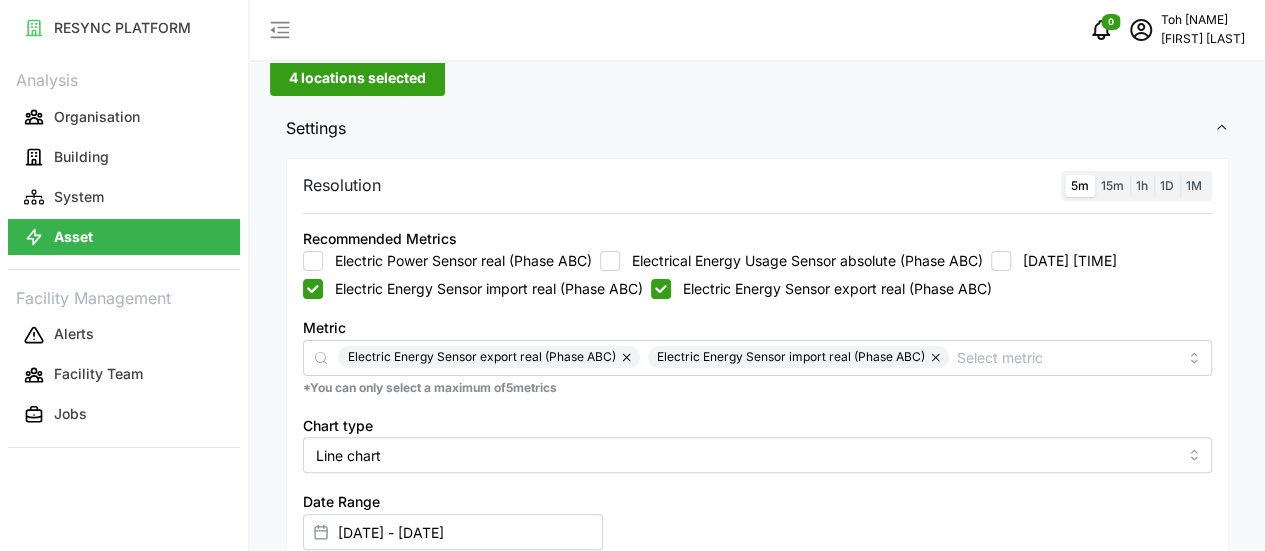 click on "Electric Energy Sensor export real (Phase ABC)" at bounding box center [661, 289] 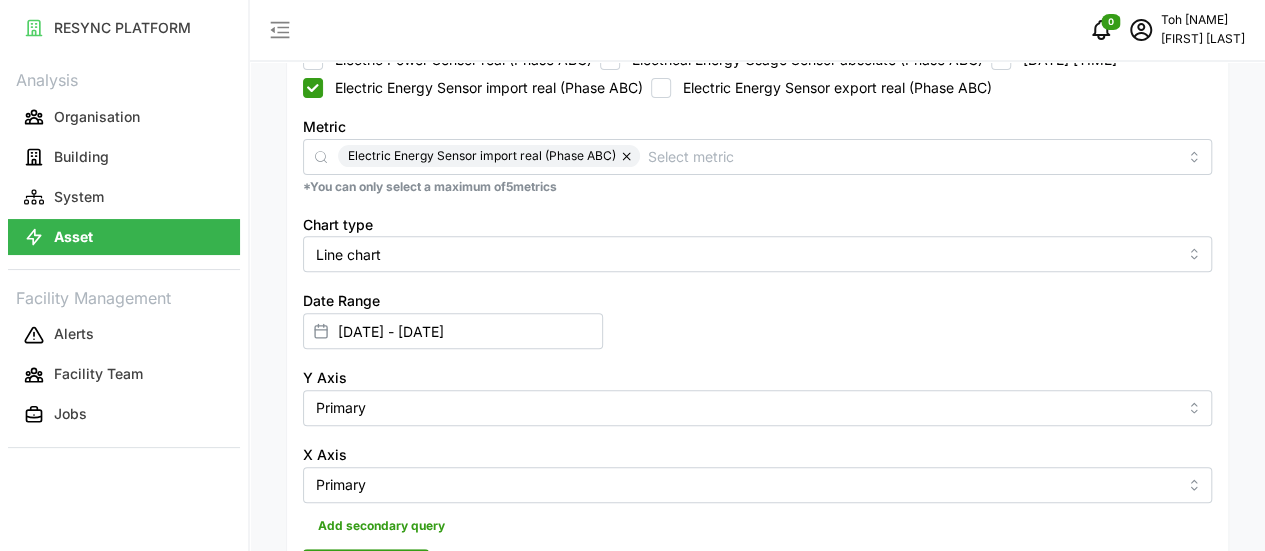 scroll, scrollTop: 397, scrollLeft: 0, axis: vertical 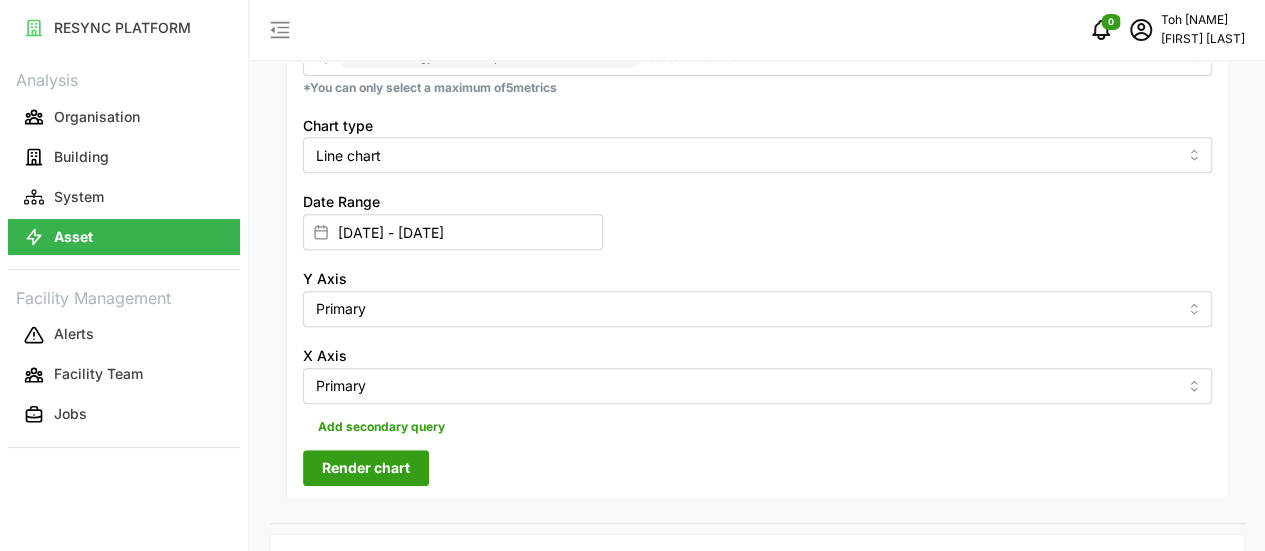 click on "Render chart" at bounding box center [366, 468] 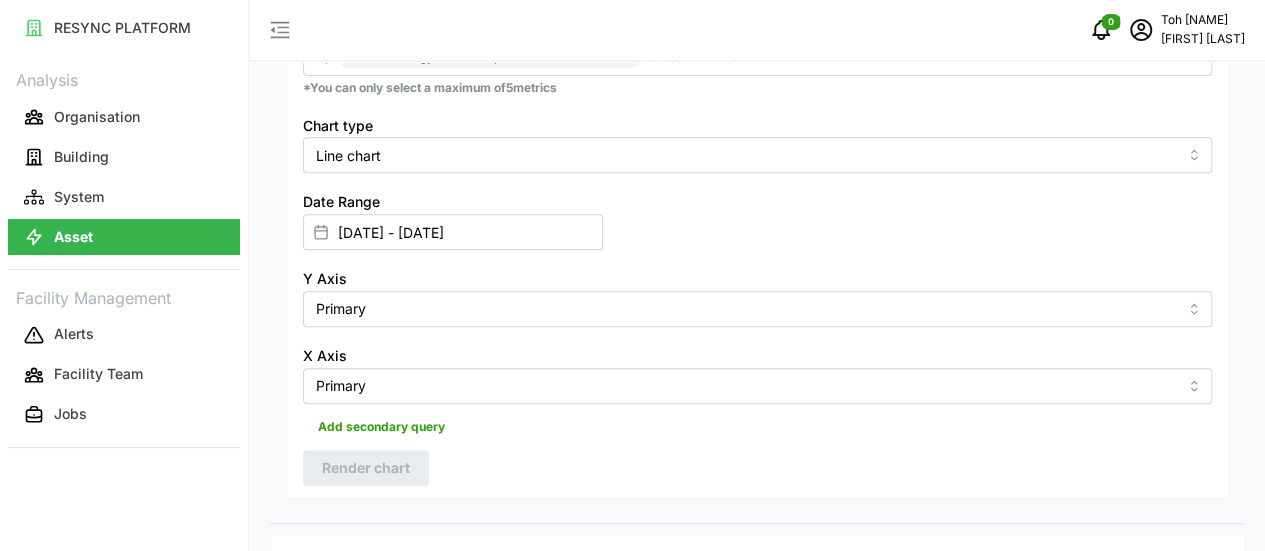 click 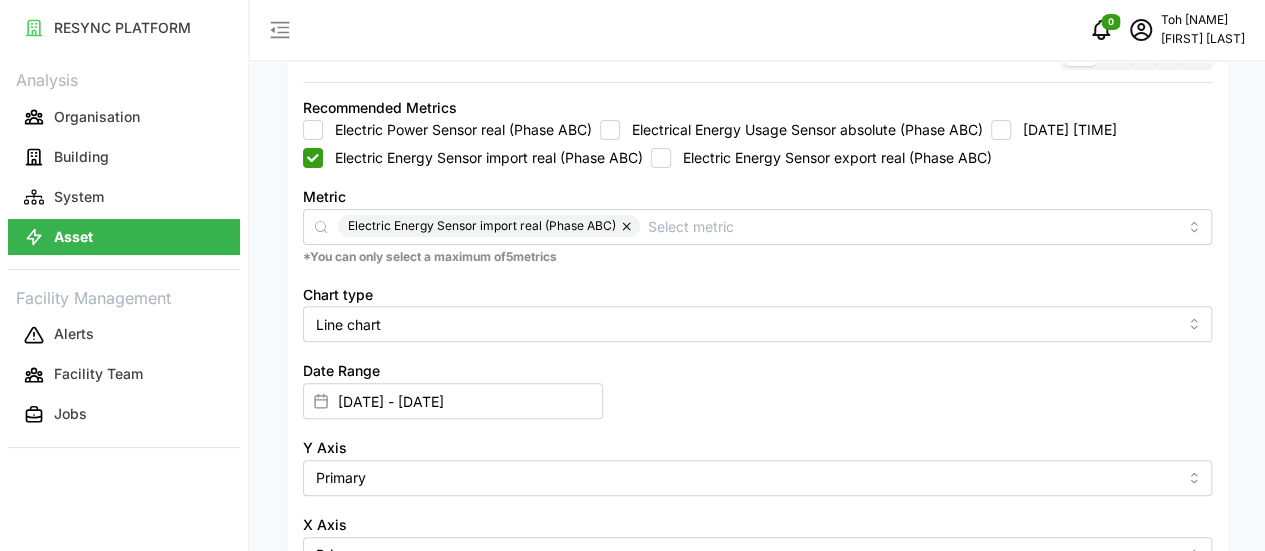scroll, scrollTop: 197, scrollLeft: 0, axis: vertical 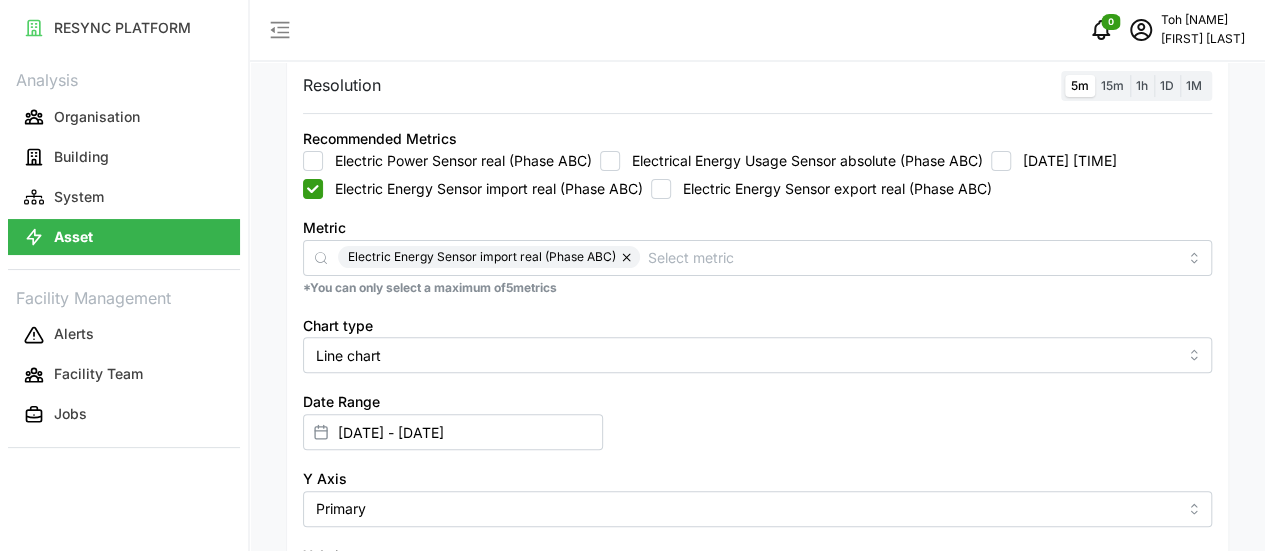 click on "Electric Energy Sensor export real (Phase ABC)" at bounding box center (821, 189) 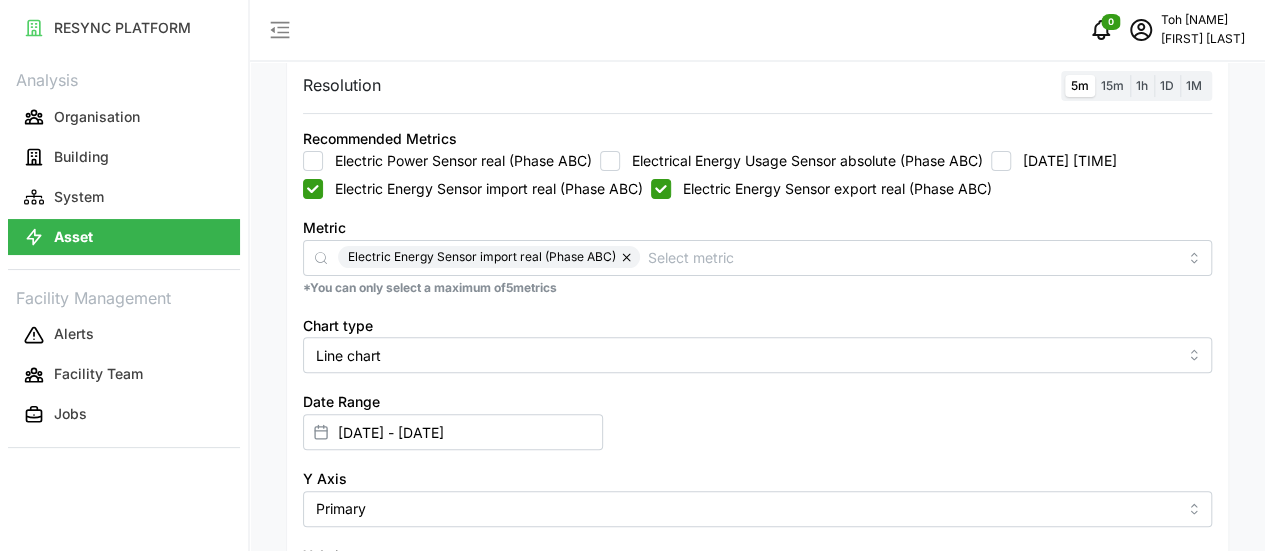 checkbox on "true" 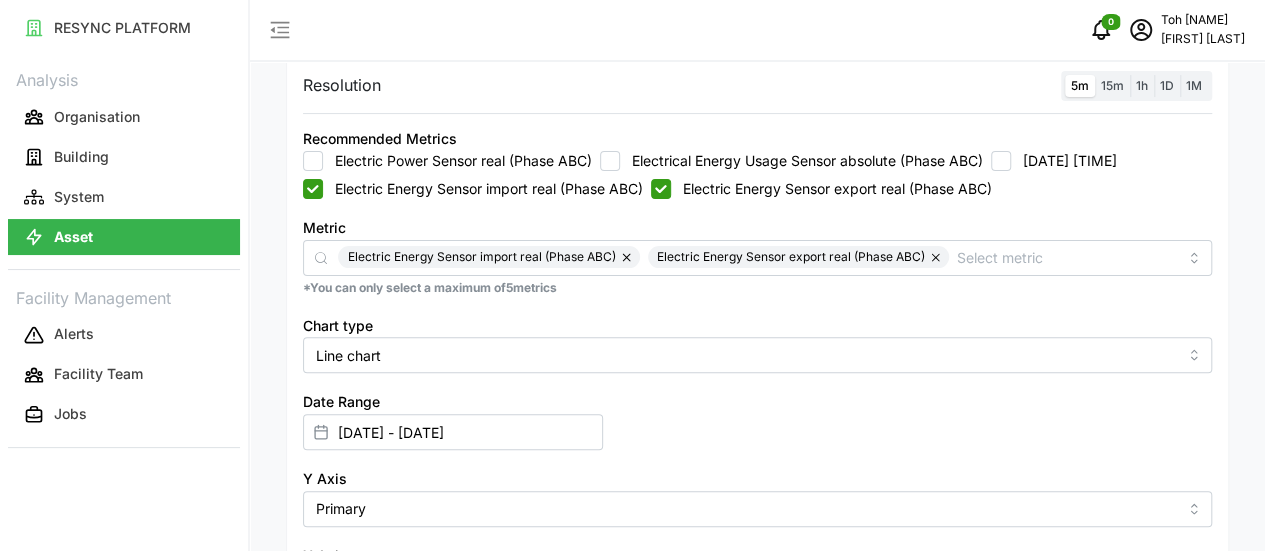 click on "Electric Energy Sensor import real (Phase ABC)" at bounding box center [313, 189] 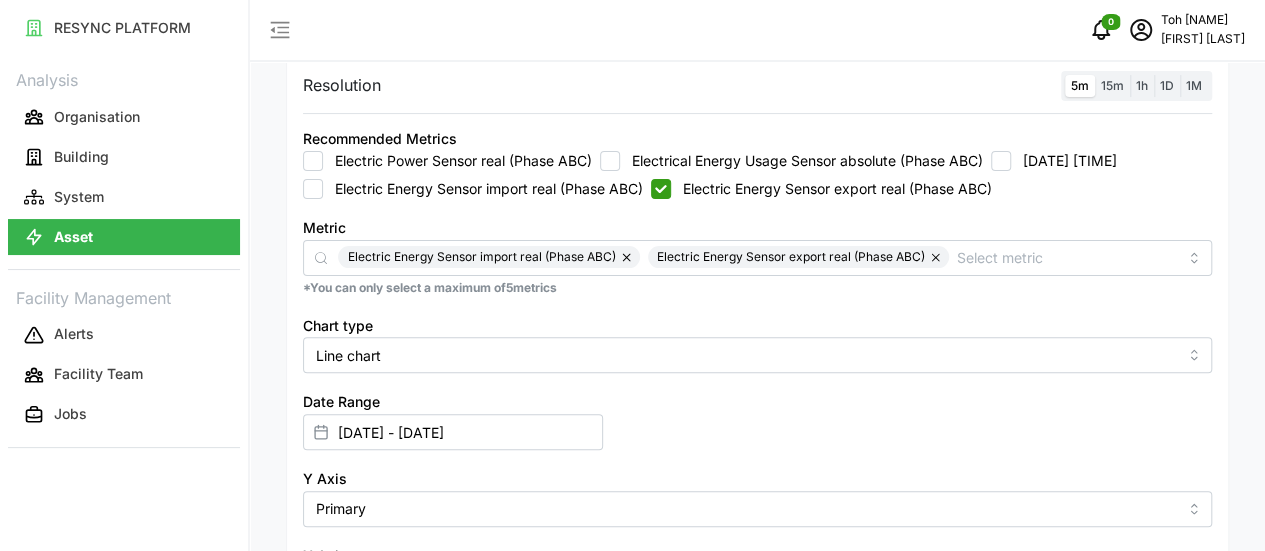 checkbox on "false" 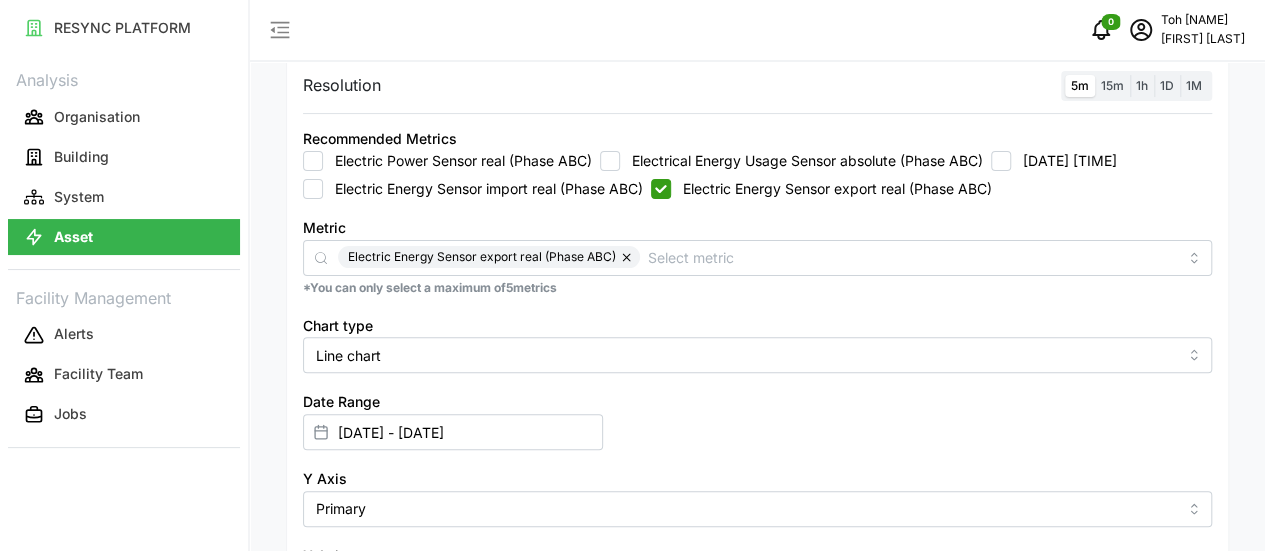 scroll, scrollTop: 297, scrollLeft: 0, axis: vertical 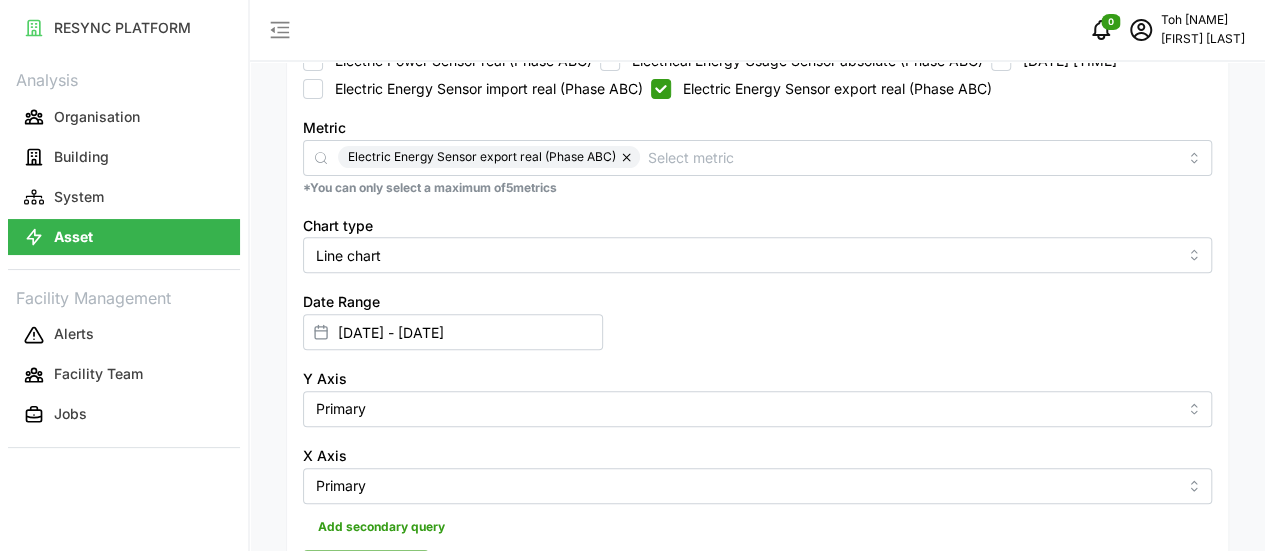 click on "Render chart" at bounding box center (366, 568) 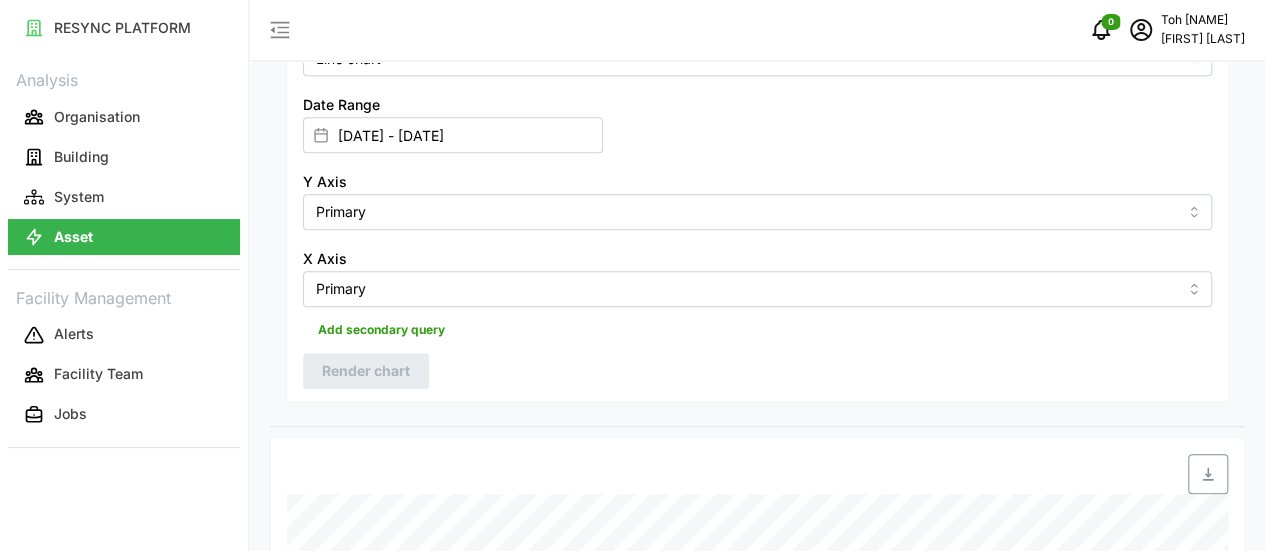 scroll, scrollTop: 497, scrollLeft: 0, axis: vertical 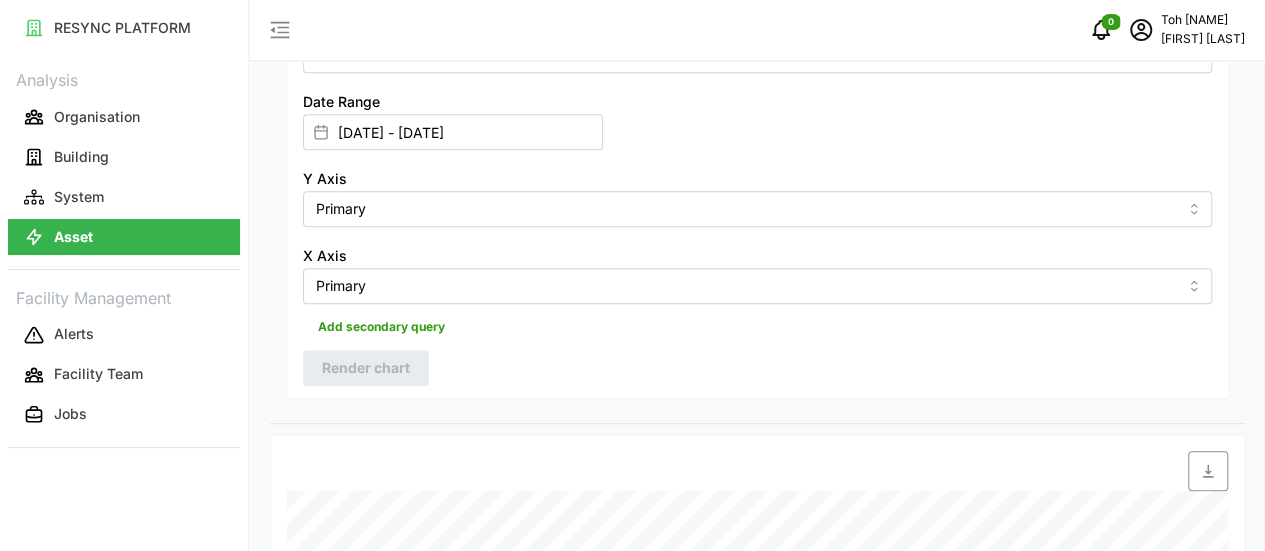 click at bounding box center (1208, 471) 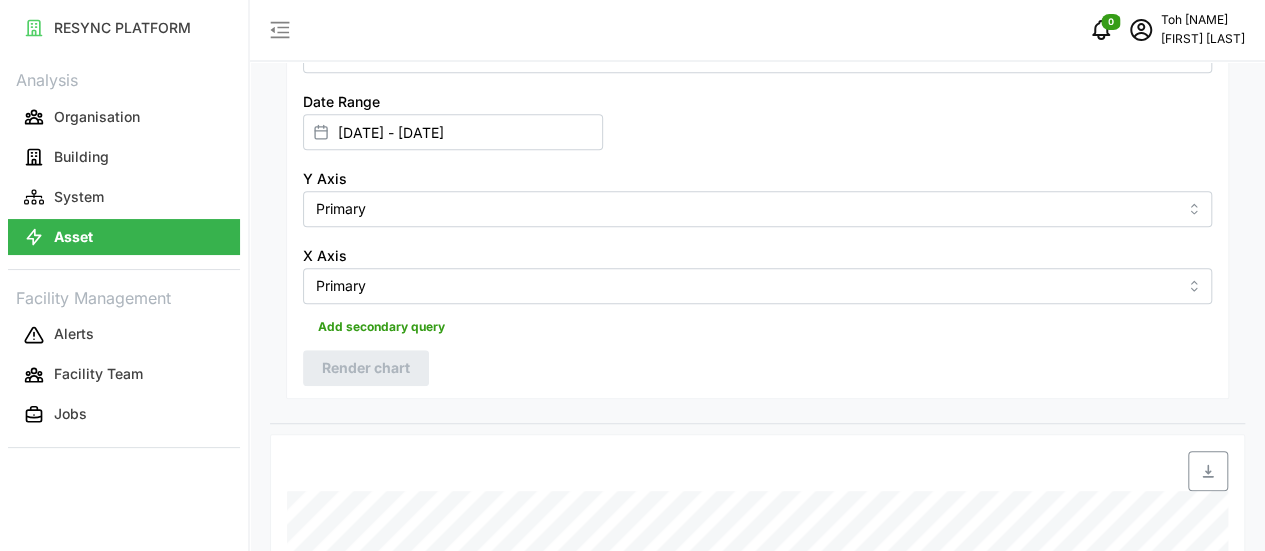 scroll, scrollTop: 397, scrollLeft: 0, axis: vertical 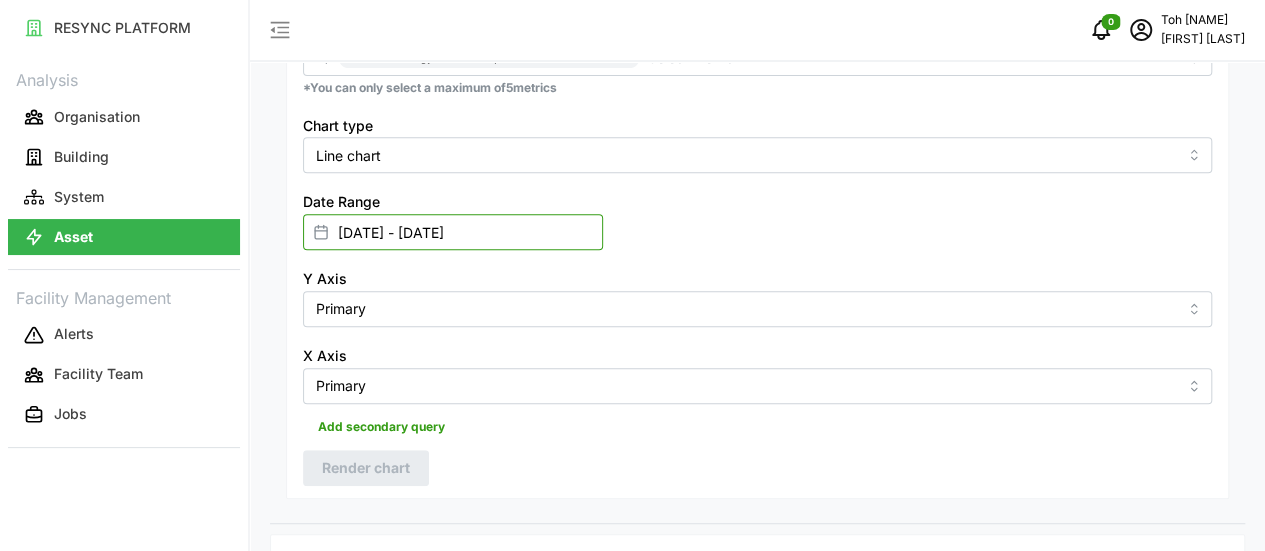 click on "[DATE] - [DATE]" at bounding box center (453, 232) 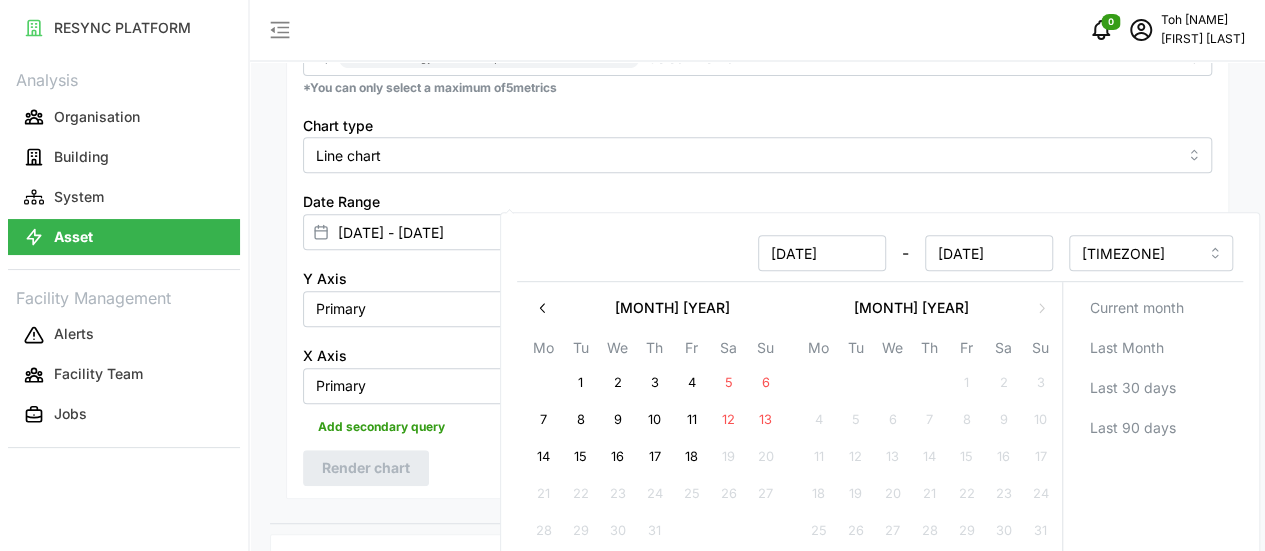 click on "15" at bounding box center [580, 457] 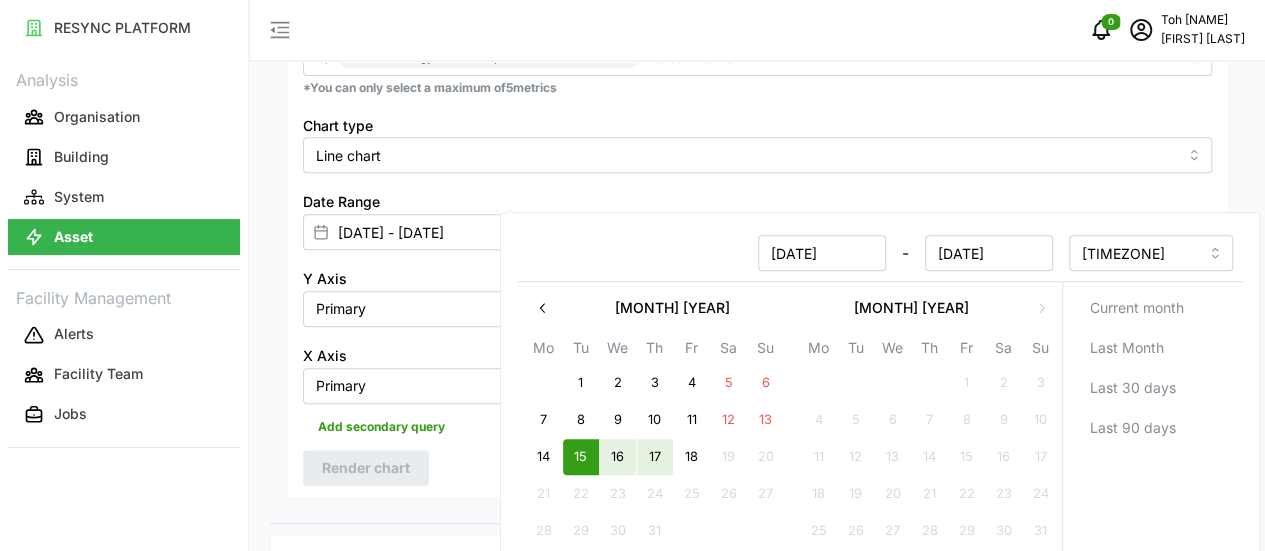 click on "17" at bounding box center (654, 457) 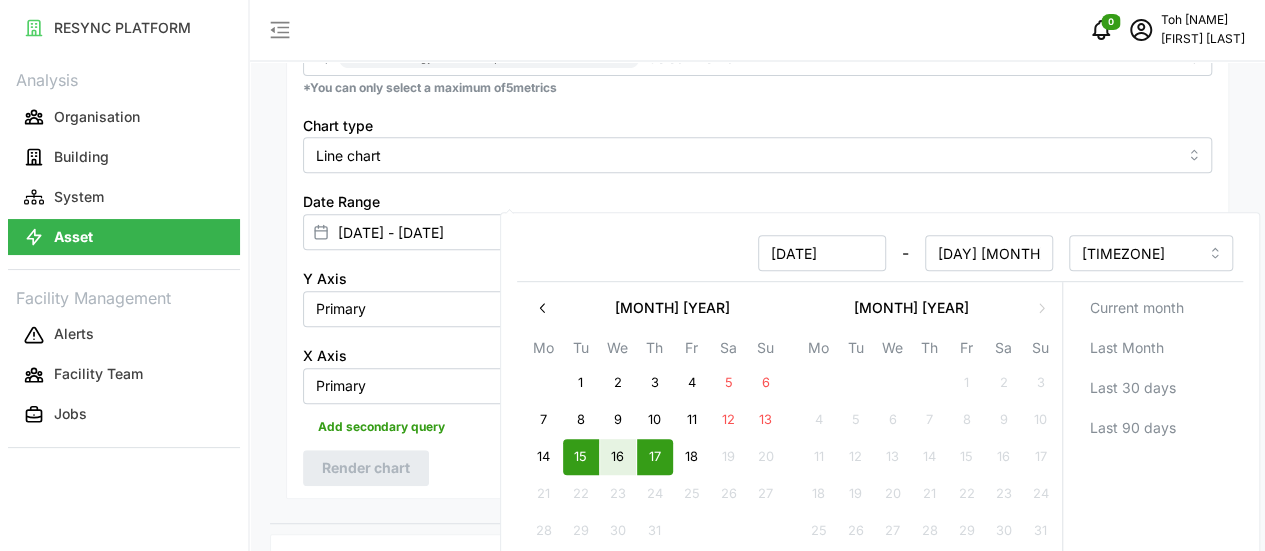 click on "Metric Electric Energy Sensor export real (Phase ABC) *You can only select a maximum of  5  metrics" at bounding box center (757, 56) 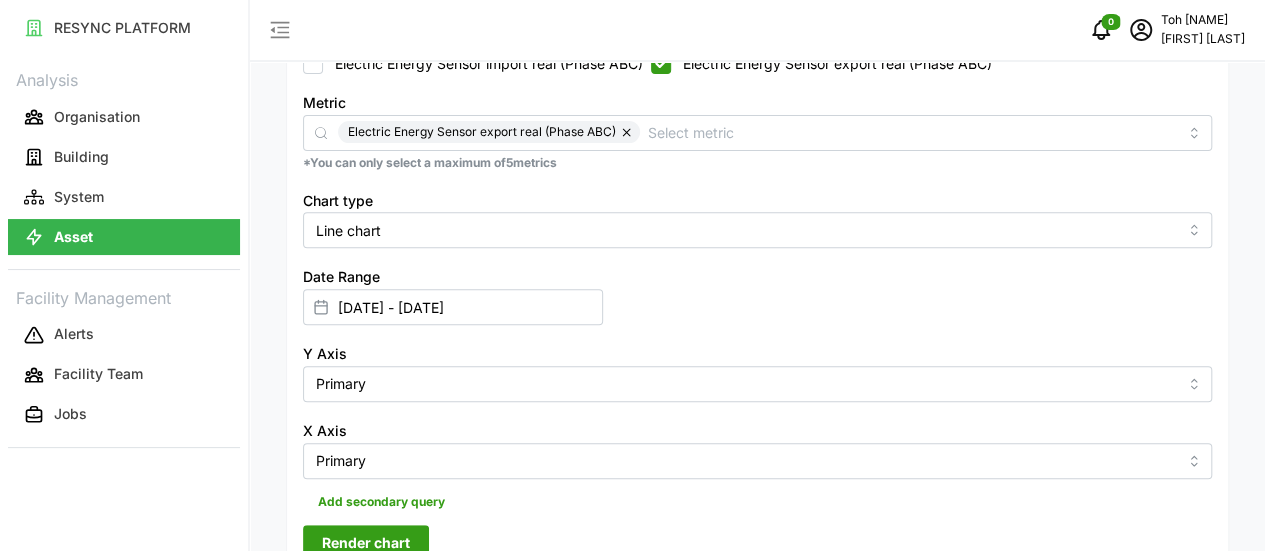 scroll, scrollTop: 297, scrollLeft: 0, axis: vertical 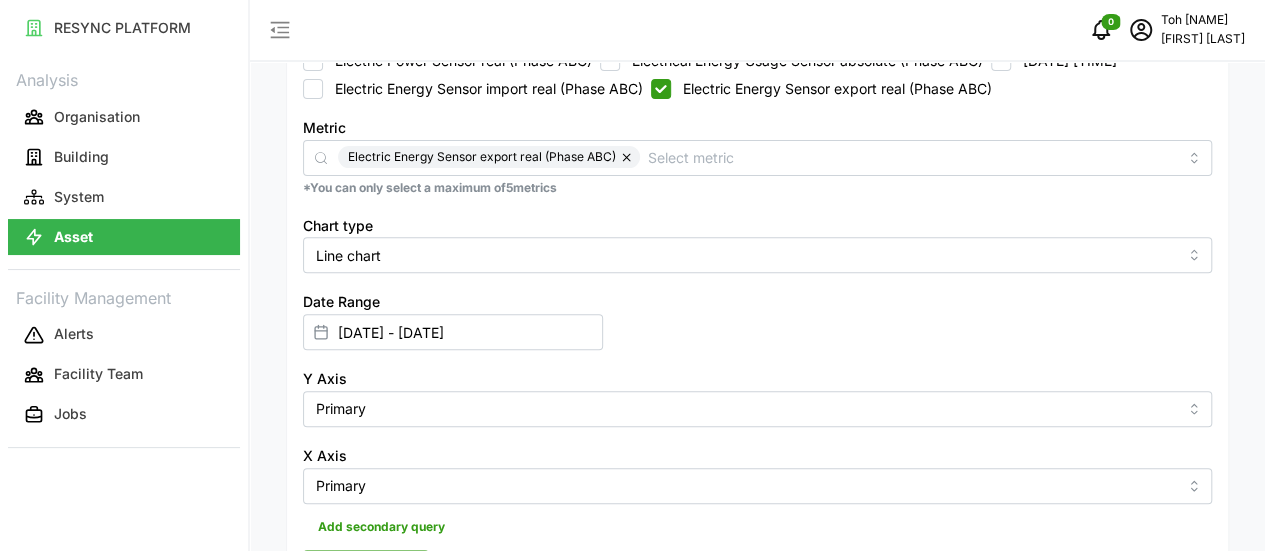 click on "Electric Energy Sensor import real (Phase ABC)" at bounding box center [313, 89] 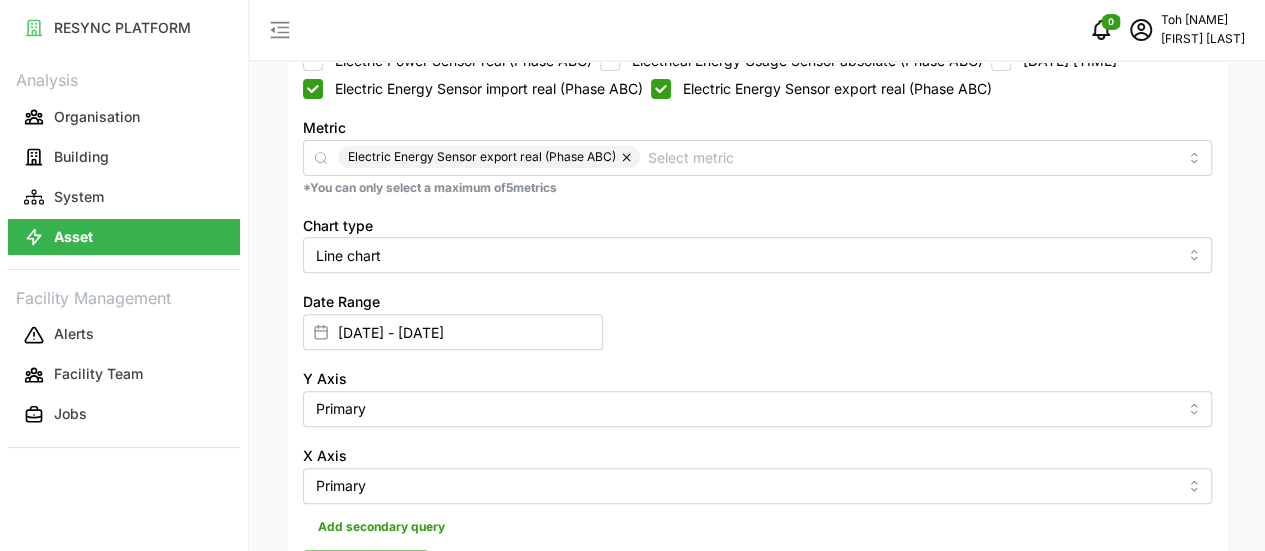 checkbox on "true" 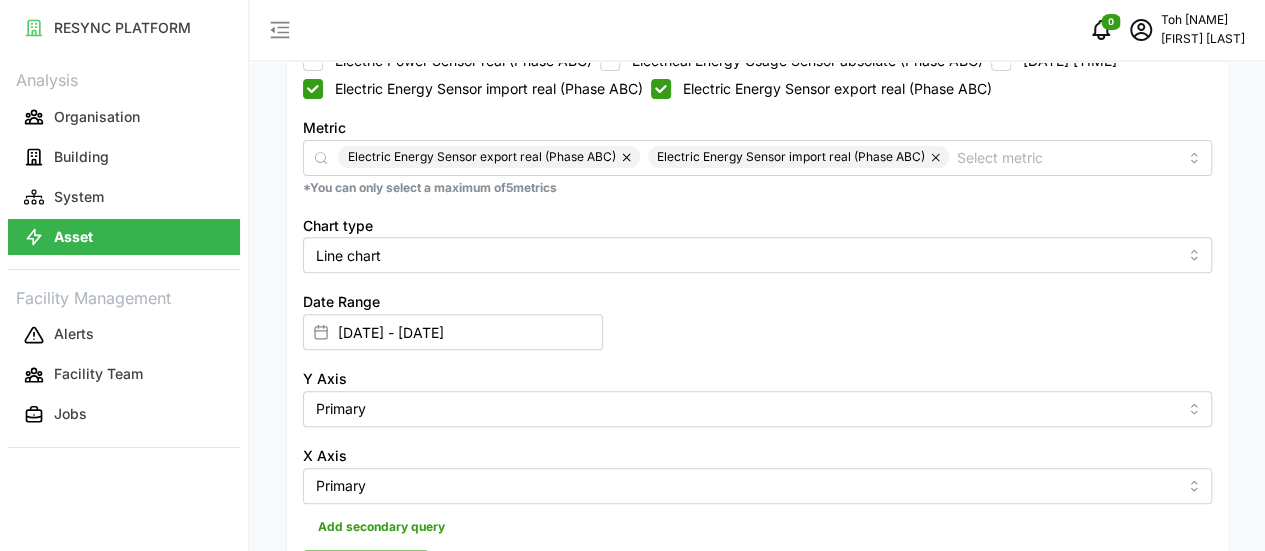click on "Electric Energy Sensor export real (Phase ABC)" at bounding box center (661, 89) 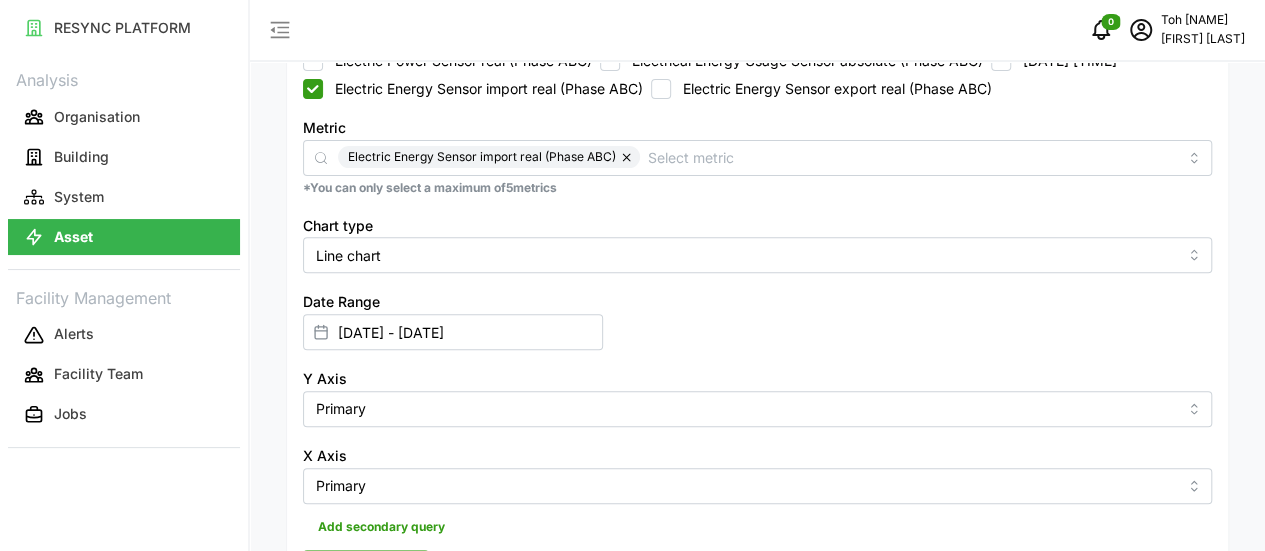 click on "Render chart" at bounding box center (366, 568) 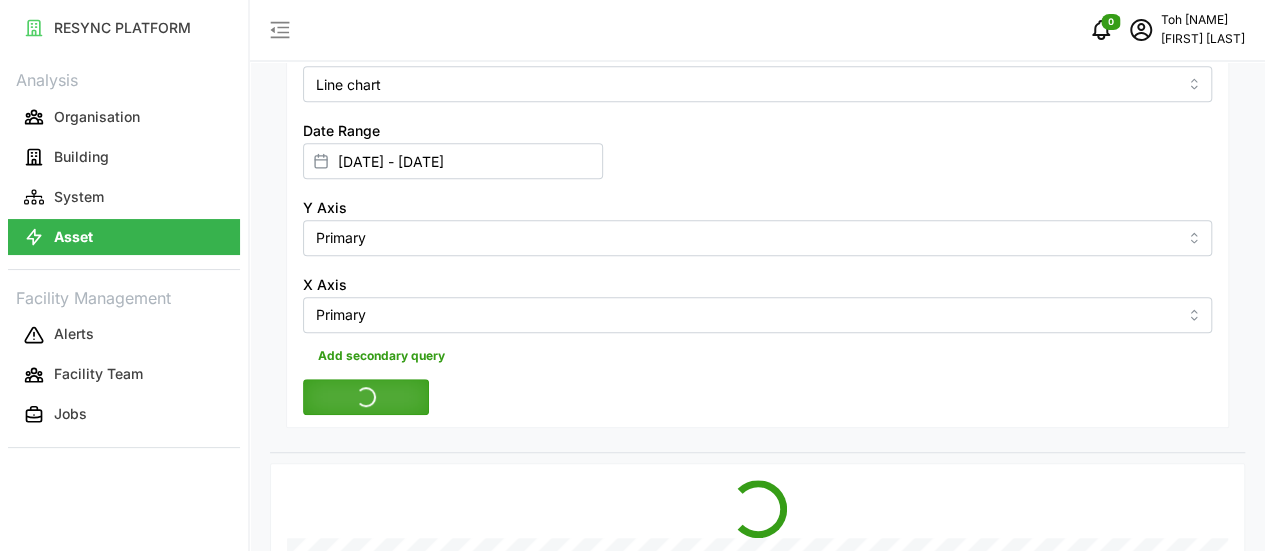 scroll, scrollTop: 497, scrollLeft: 0, axis: vertical 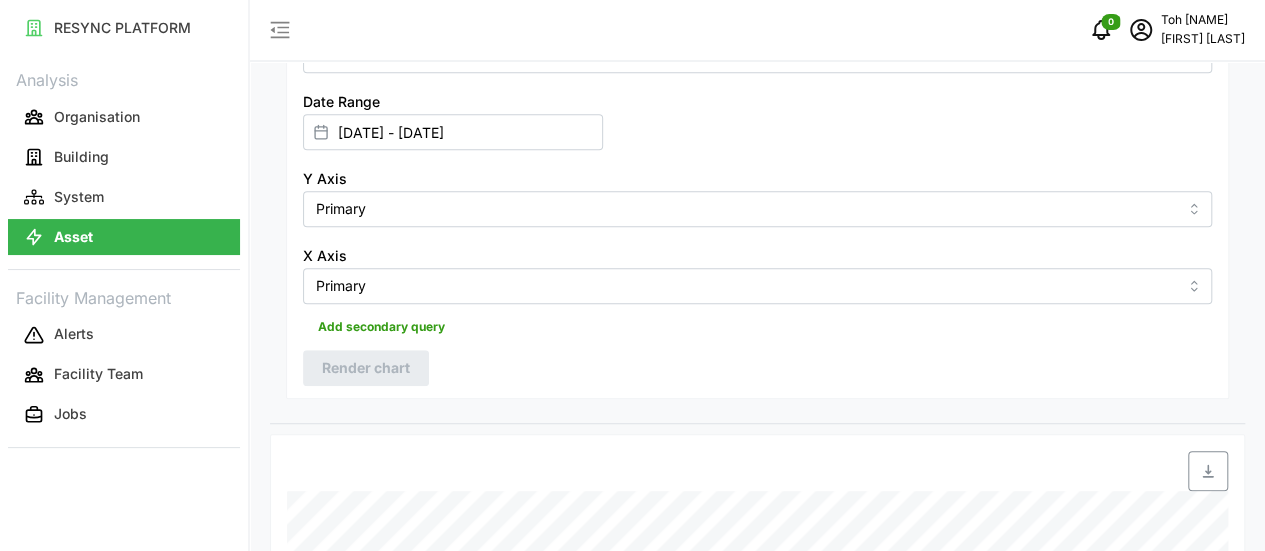 click 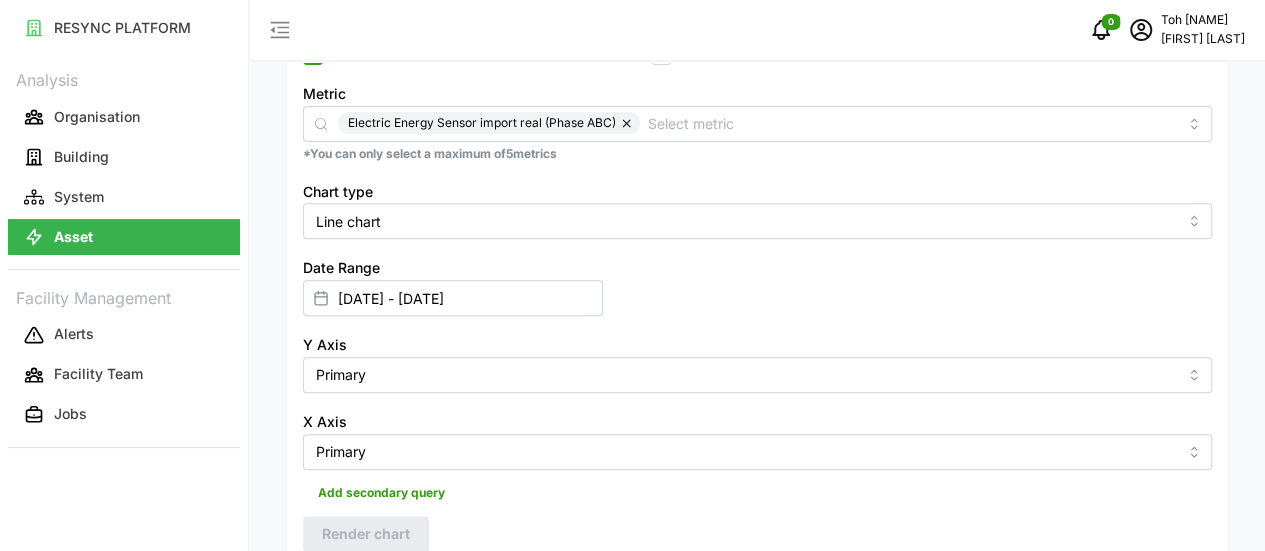 scroll, scrollTop: 297, scrollLeft: 0, axis: vertical 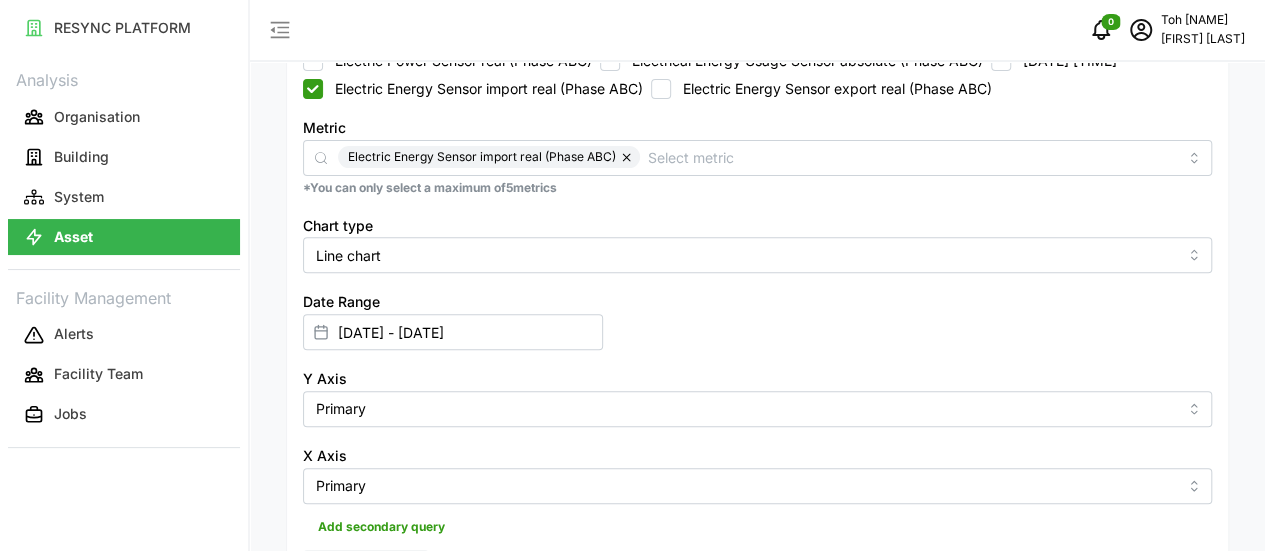 click on "Electric Energy Sensor export real (Phase ABC)" at bounding box center (661, 89) 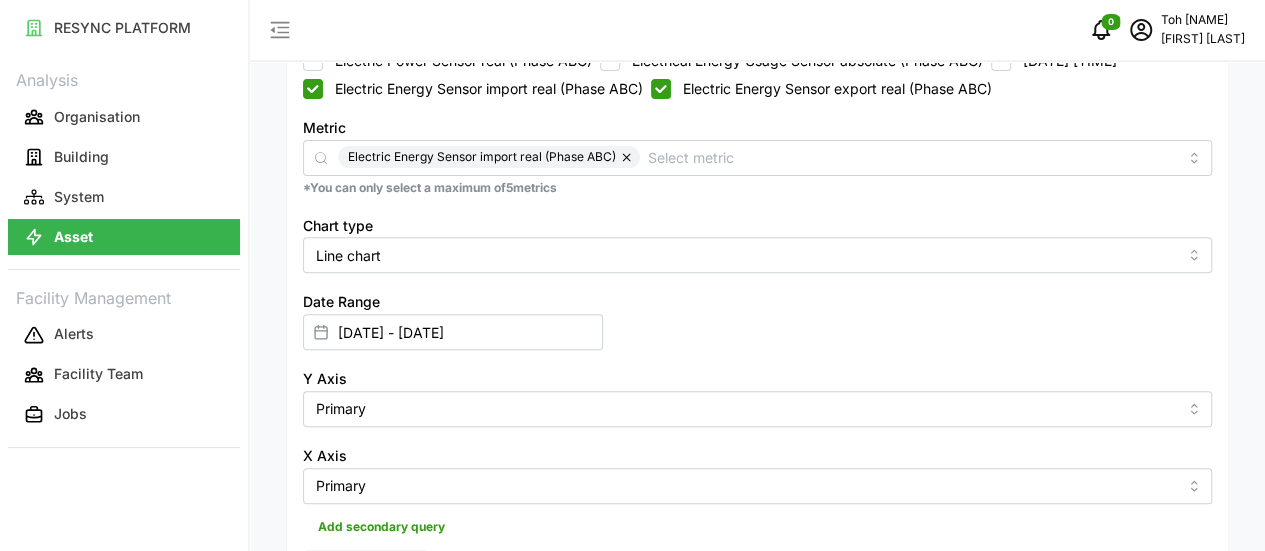 checkbox on "true" 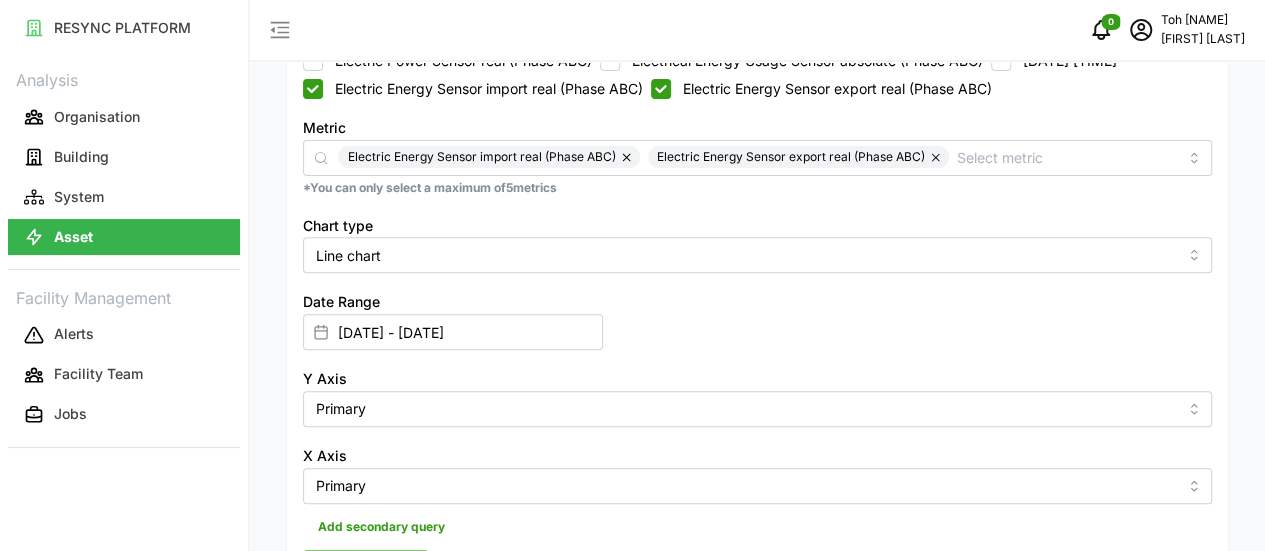 click on "Electric Energy Sensor import real (Phase ABC)" at bounding box center [313, 89] 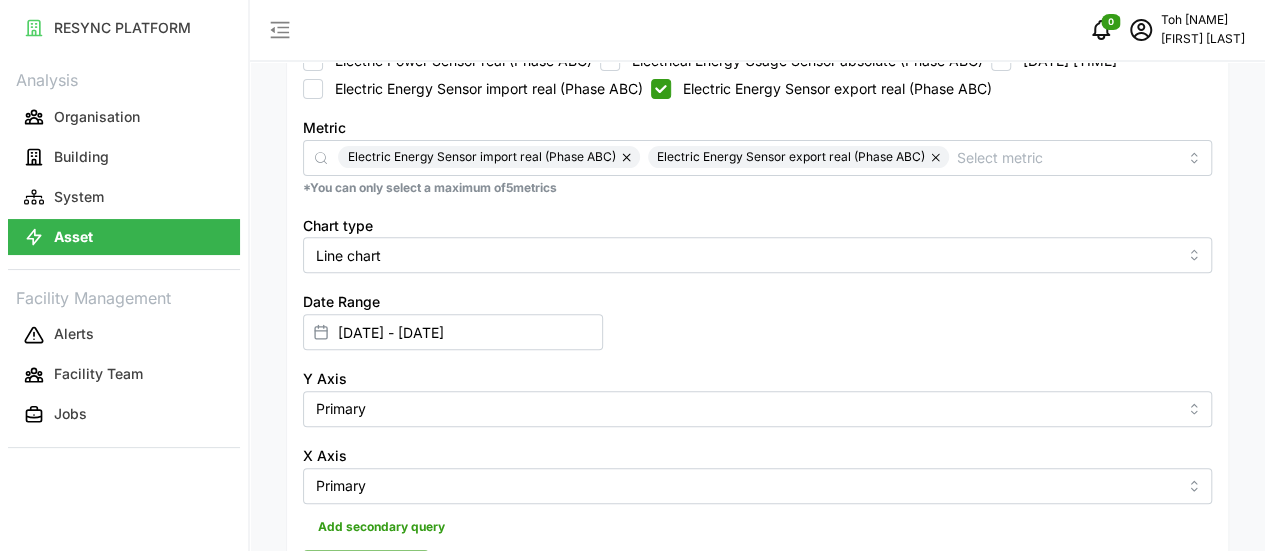 checkbox on "false" 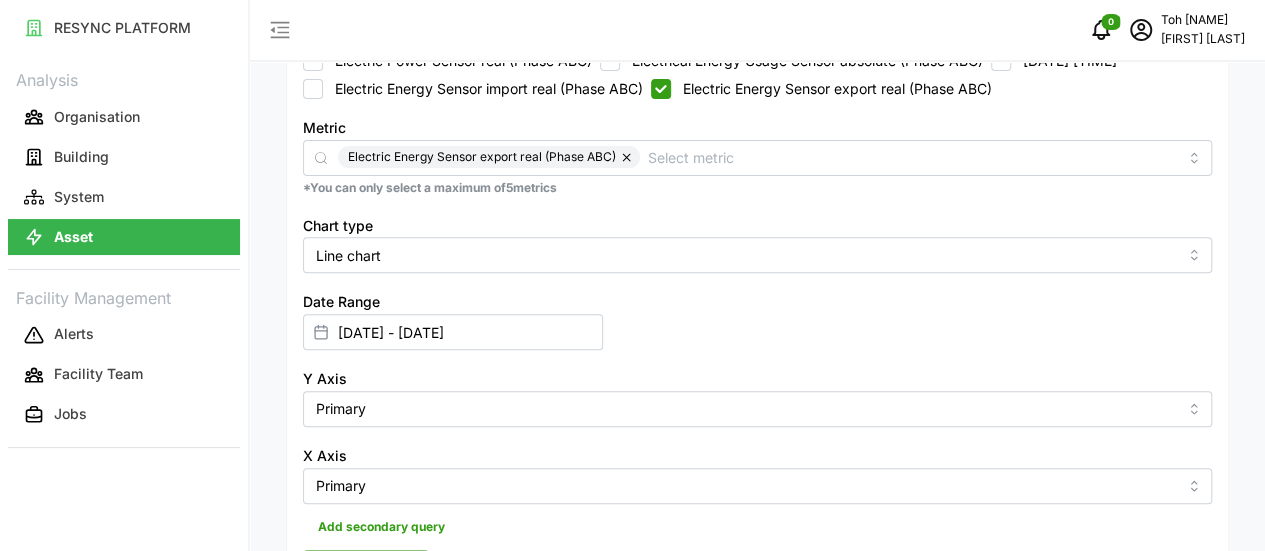 click on "Render chart" at bounding box center (366, 568) 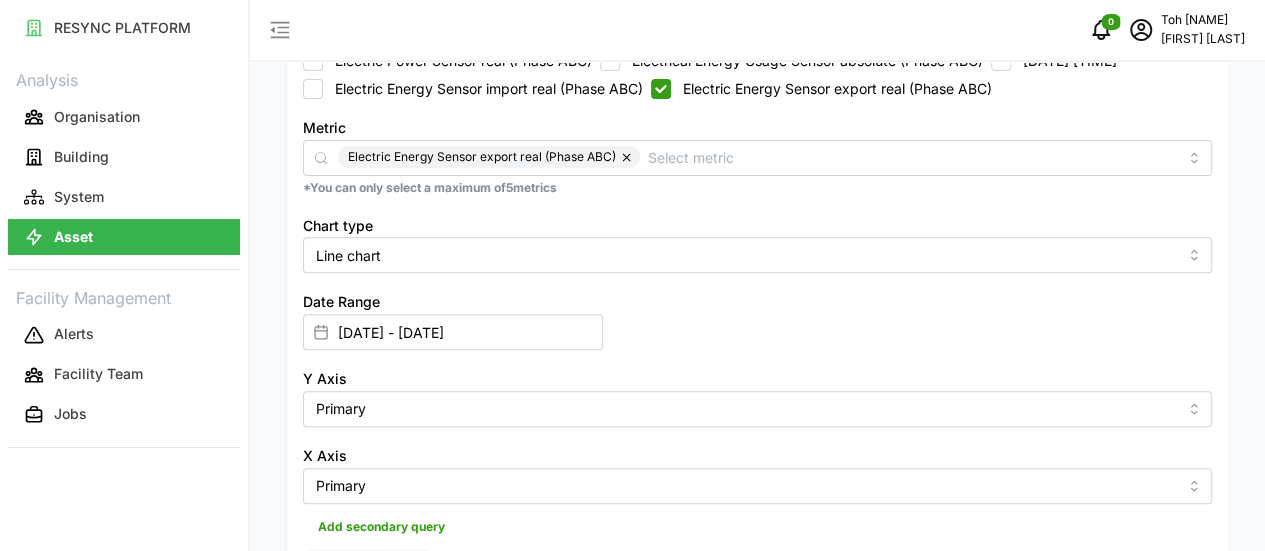 scroll, scrollTop: 597, scrollLeft: 0, axis: vertical 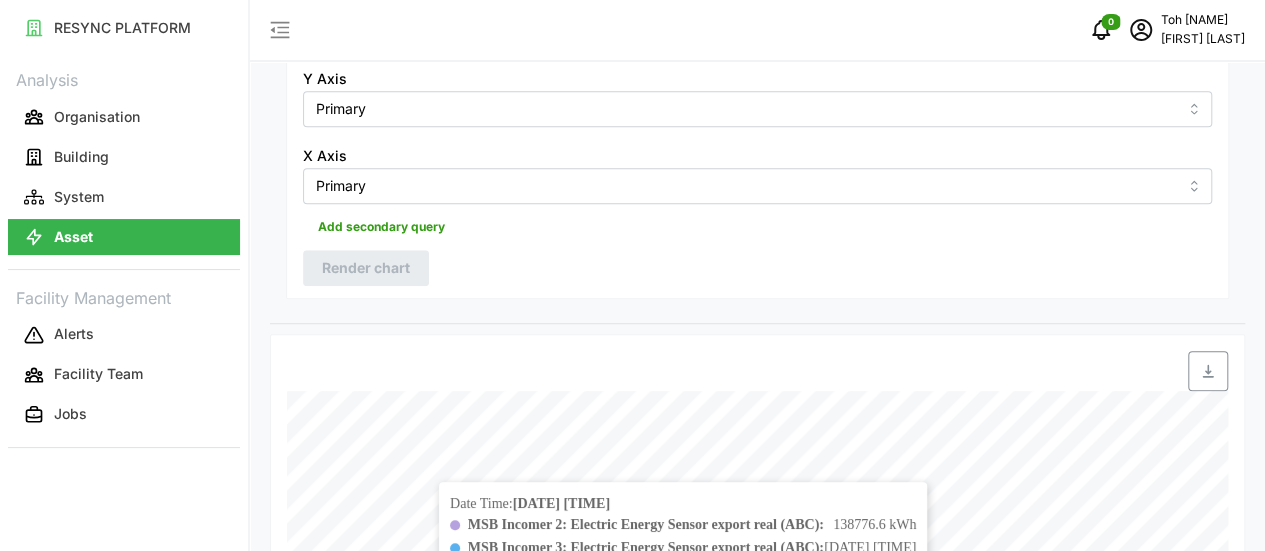 click 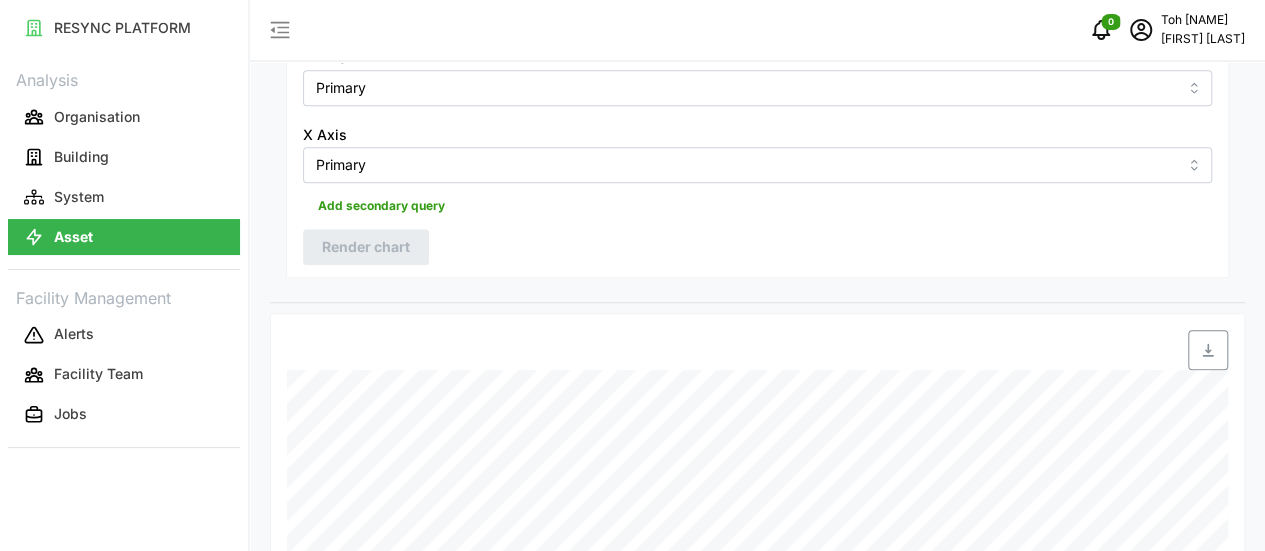 scroll, scrollTop: 697, scrollLeft: 0, axis: vertical 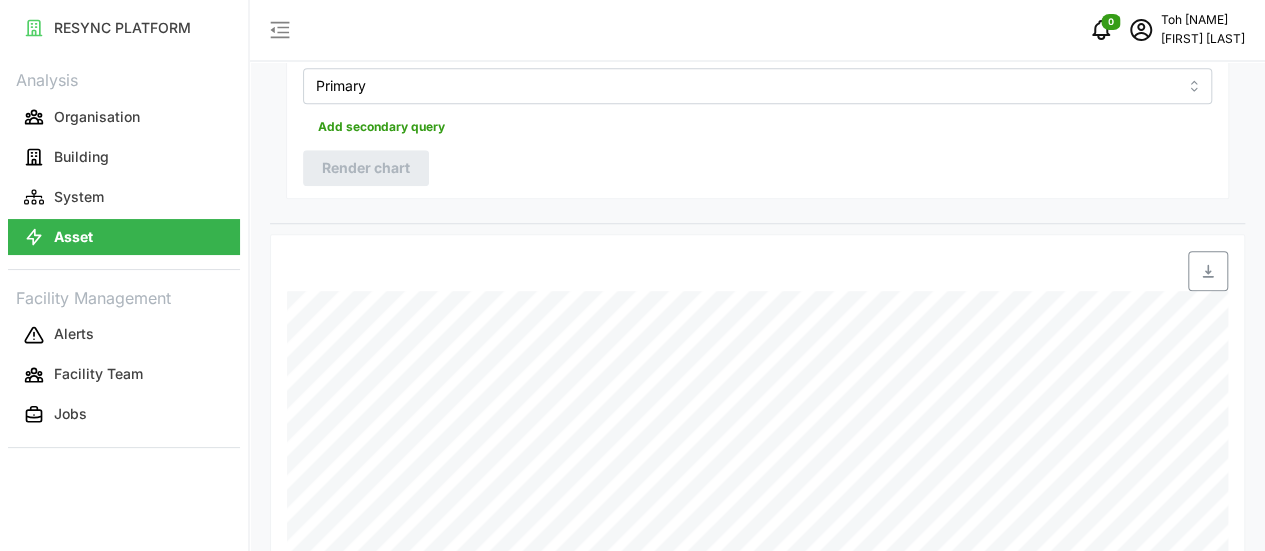 click at bounding box center (1208, 271) 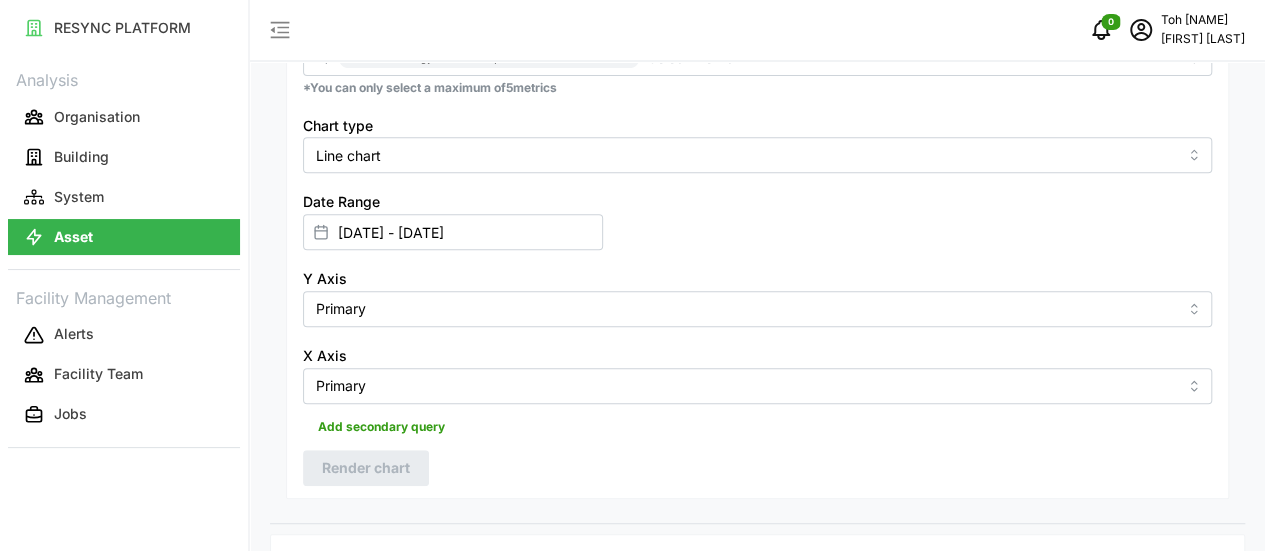 scroll, scrollTop: 197, scrollLeft: 0, axis: vertical 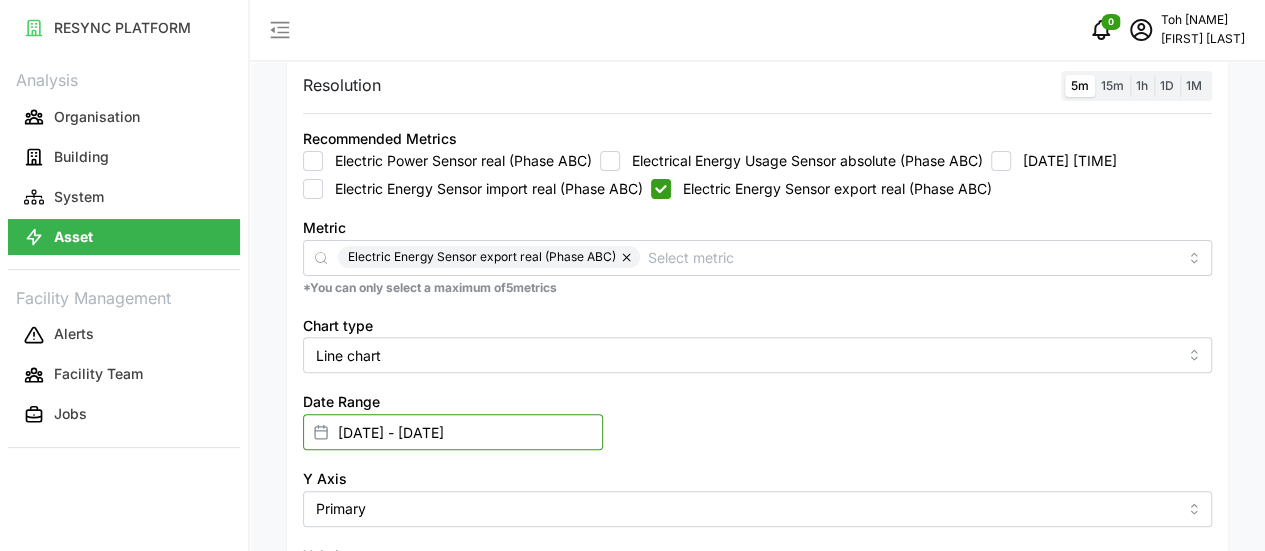 click on "[DATE] - [DATE]" at bounding box center [453, 432] 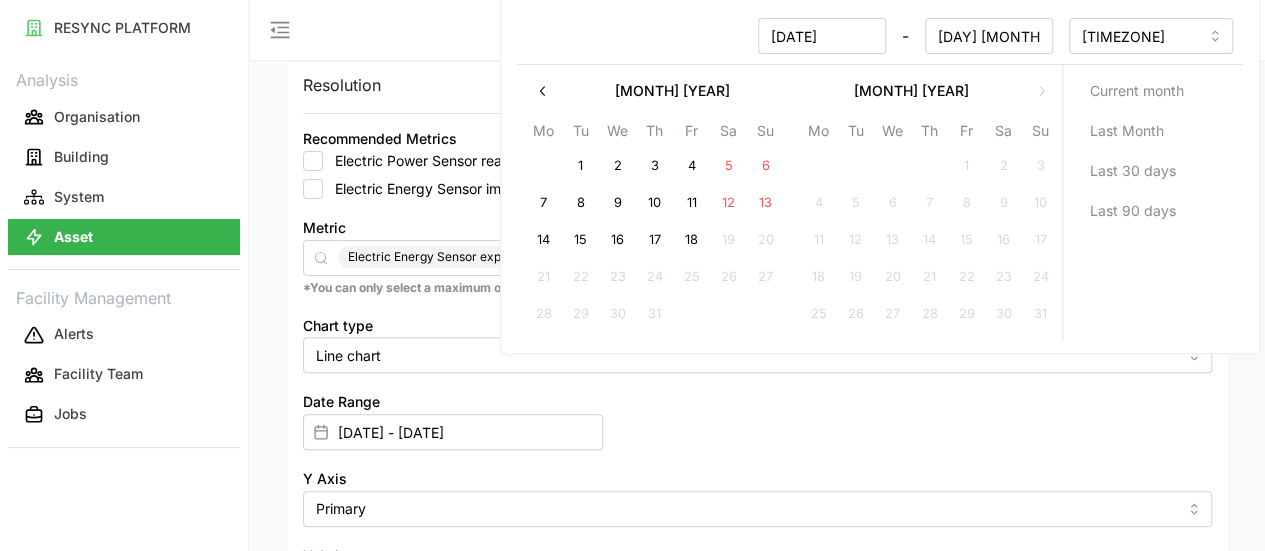 click on "2" at bounding box center (617, 167) 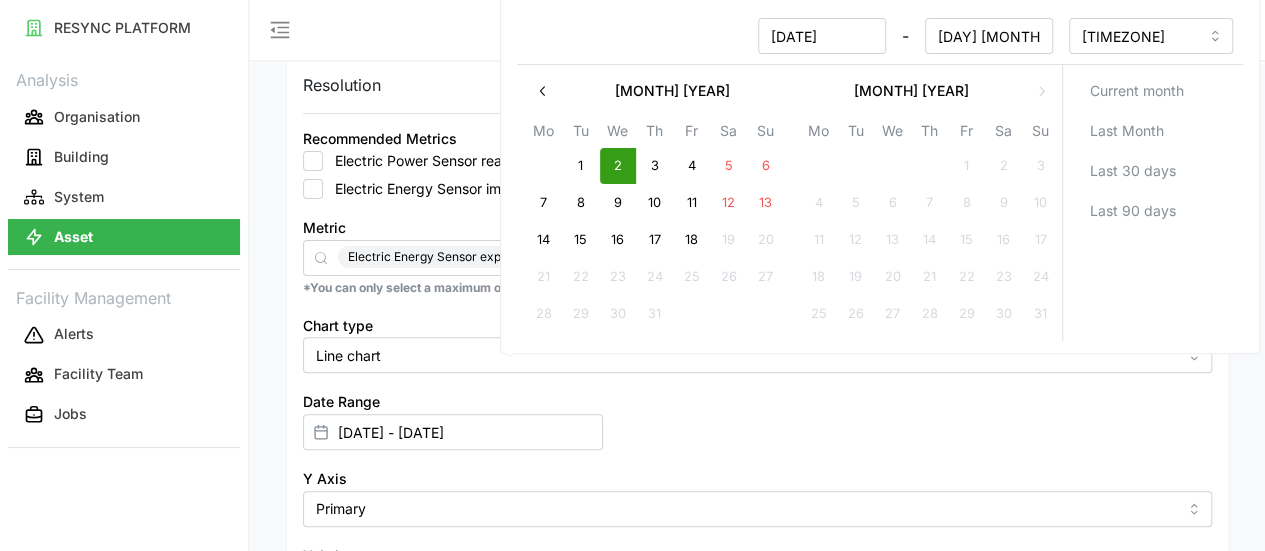 click on "Metric Electric Energy Sensor export real (Phase ABC)" at bounding box center [757, 245] 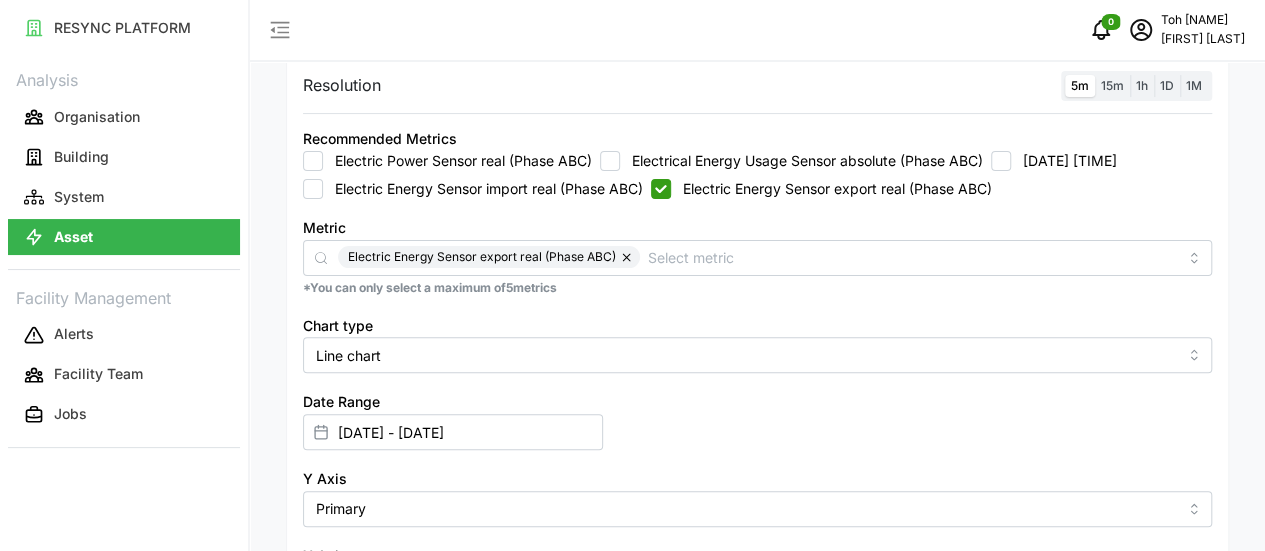 click on "Electric Energy Sensor import real (Phase ABC)" at bounding box center [313, 189] 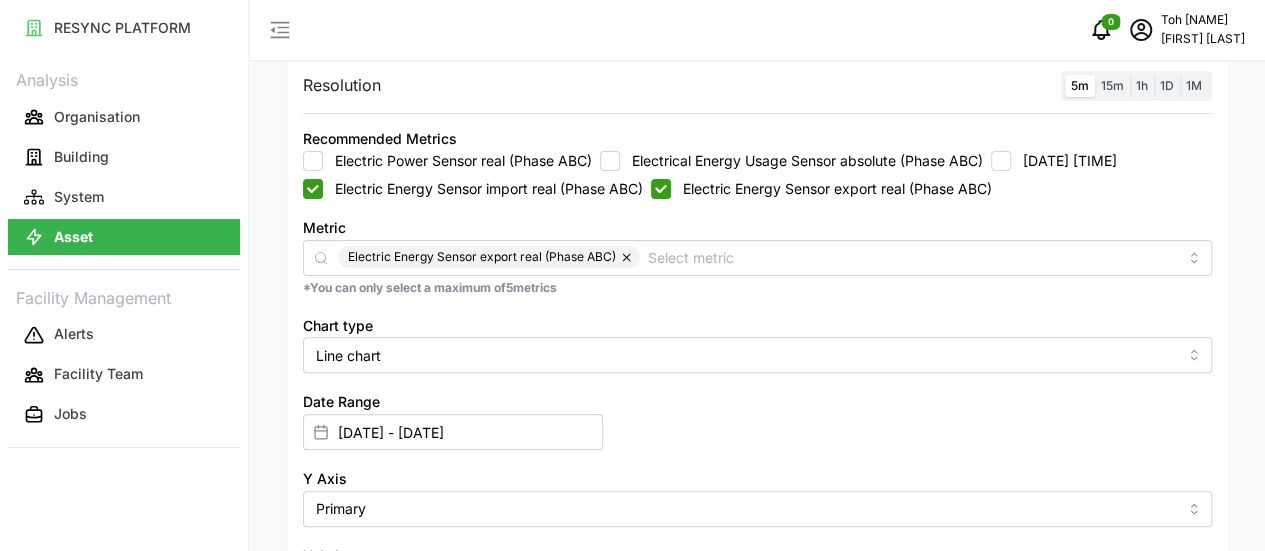 checkbox on "true" 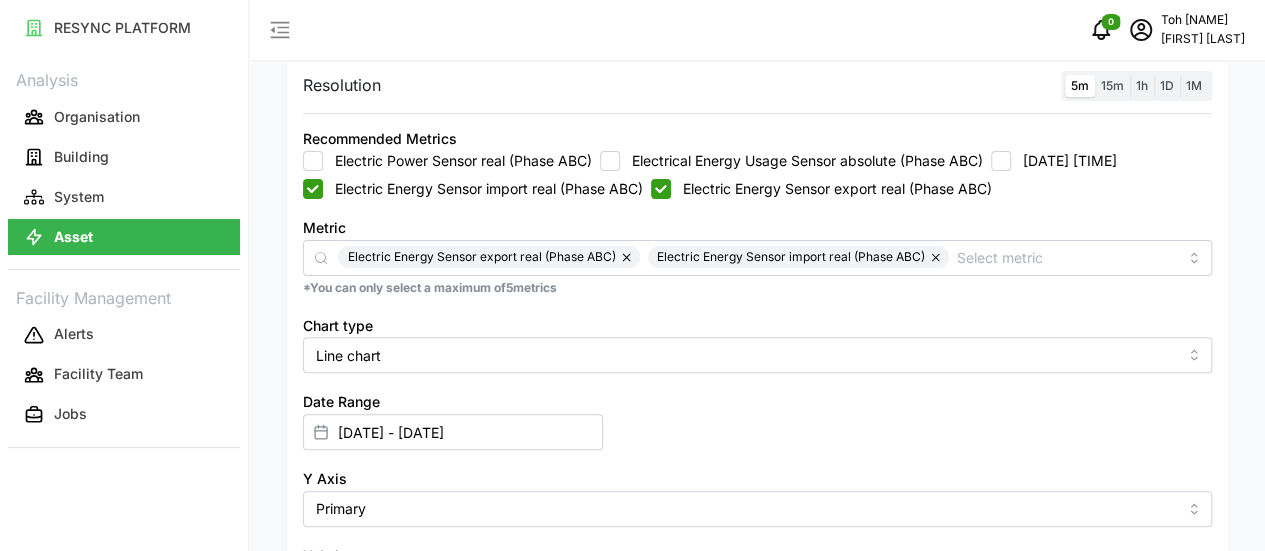 click on "Recommended Metrics Electric Power Sensor real (Phase ABC) Electrical Energy Usage Sensor absolute (Phase ABC) Power Factor Sensor real (Phase ABC) Electric Energy Sensor import real (Phase ABC) Electric Energy Sensor export real (Phase ABC)" at bounding box center (757, 162) 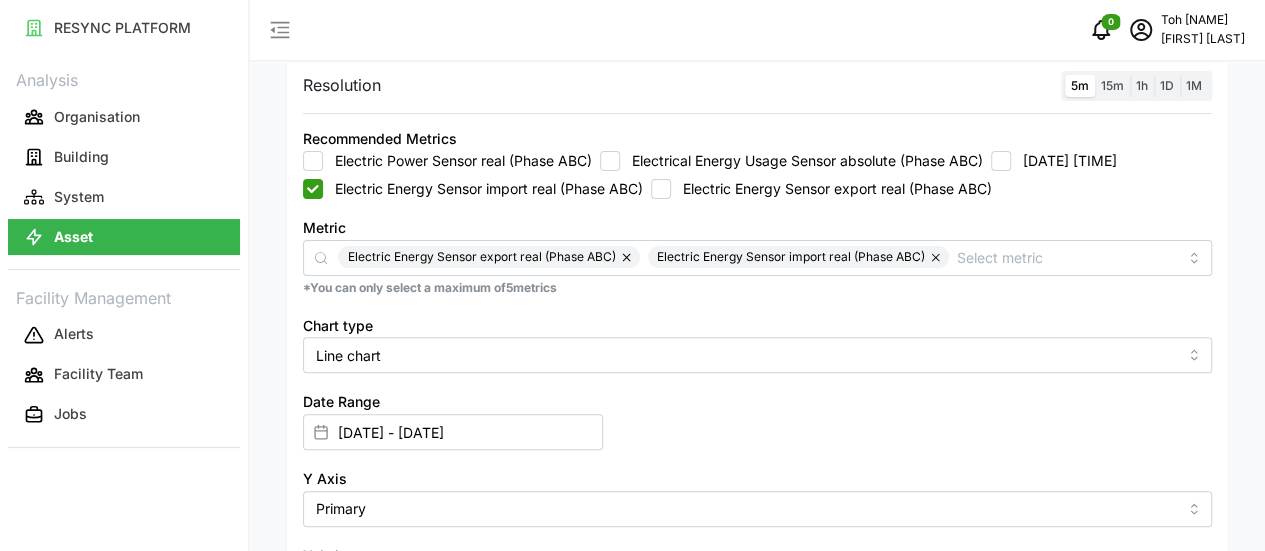 checkbox on "false" 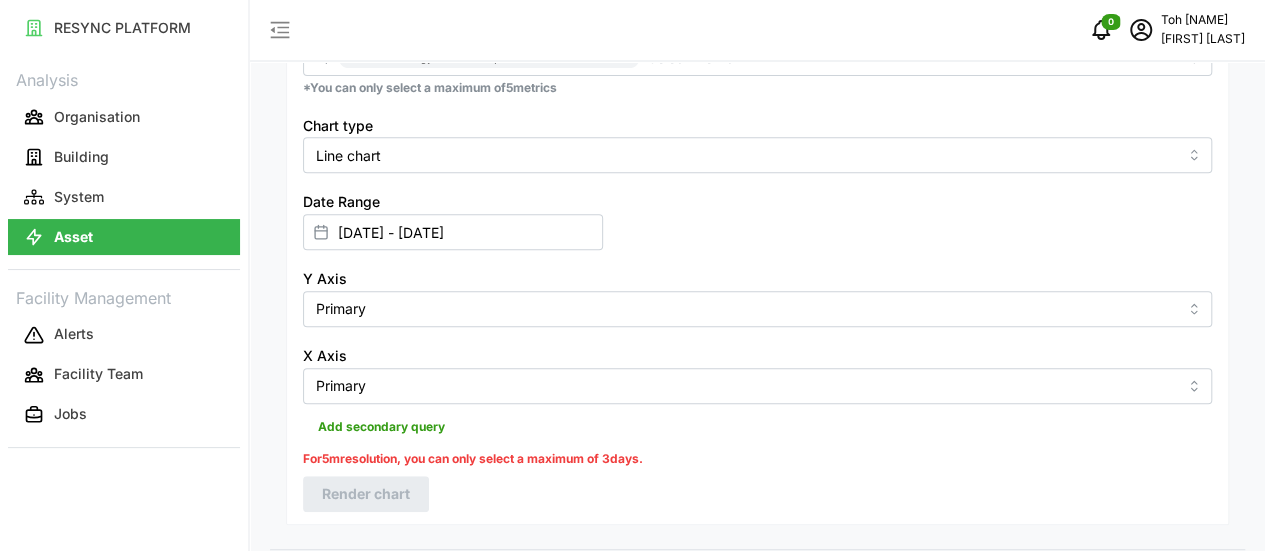 scroll, scrollTop: 297, scrollLeft: 0, axis: vertical 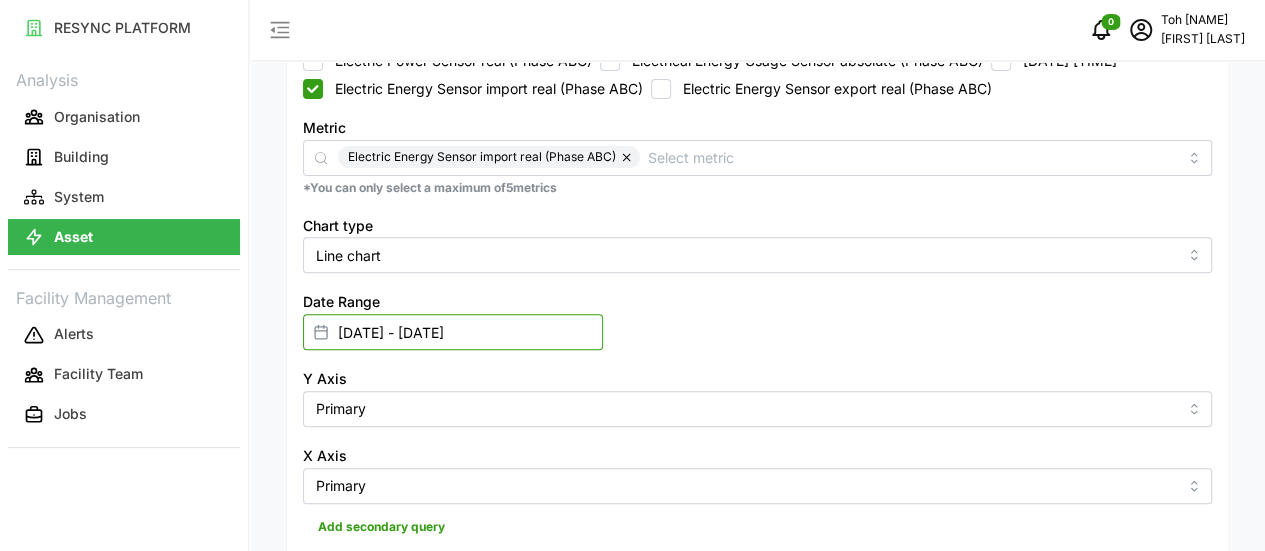 click on "[DATE] - [DATE]" at bounding box center (453, 332) 